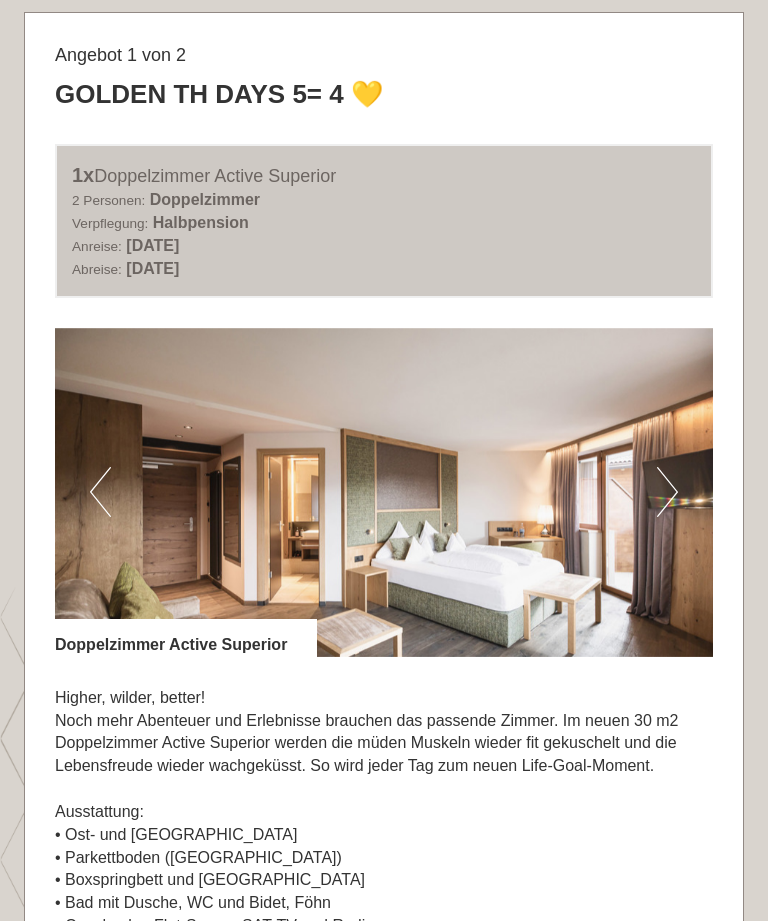 scroll, scrollTop: 988, scrollLeft: 0, axis: vertical 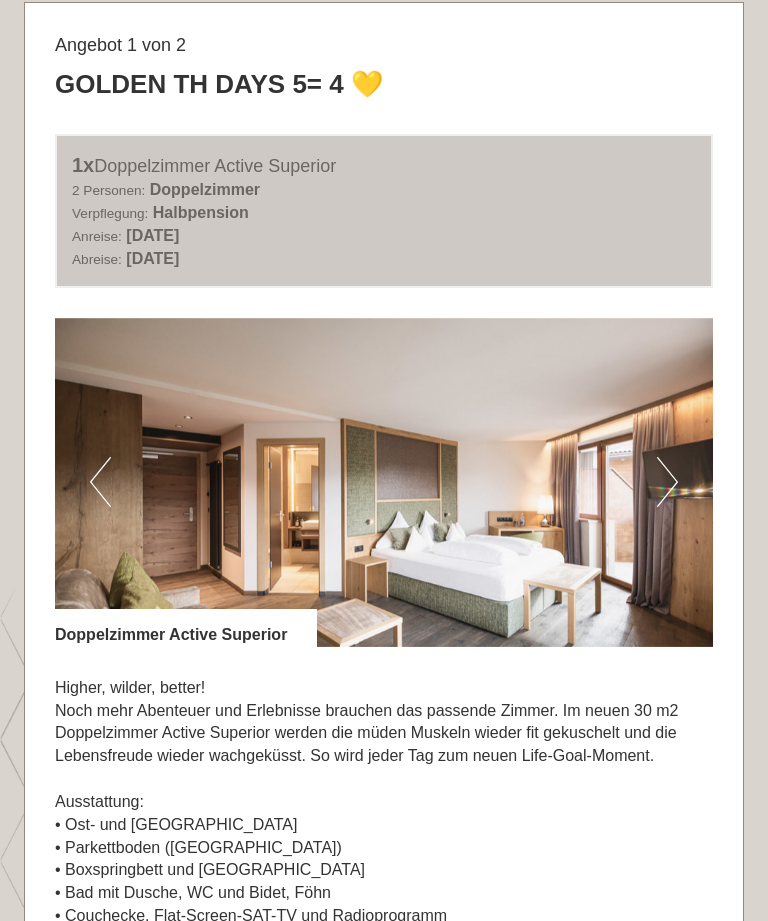 click on "Next" at bounding box center [667, 482] 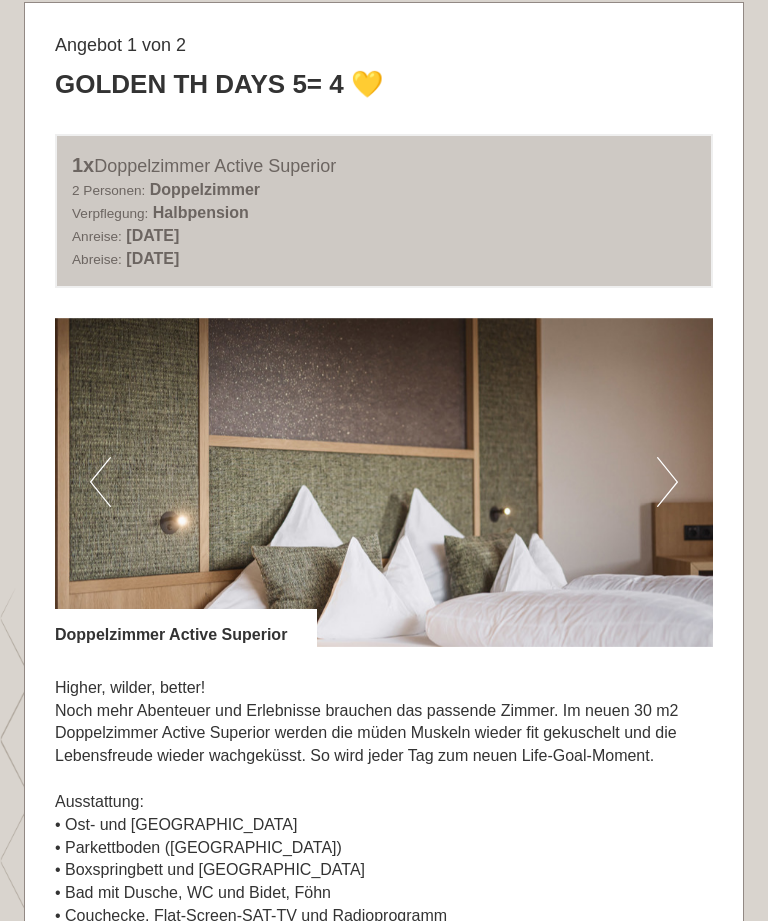 click on "Next" at bounding box center (667, 482) 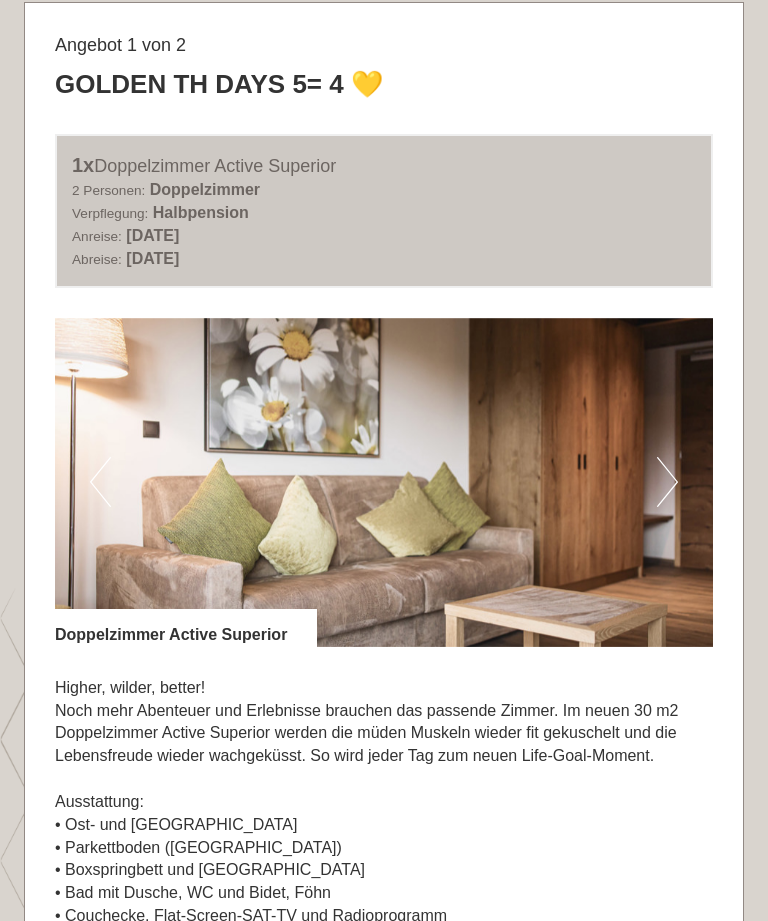 click on "Next" at bounding box center [667, 482] 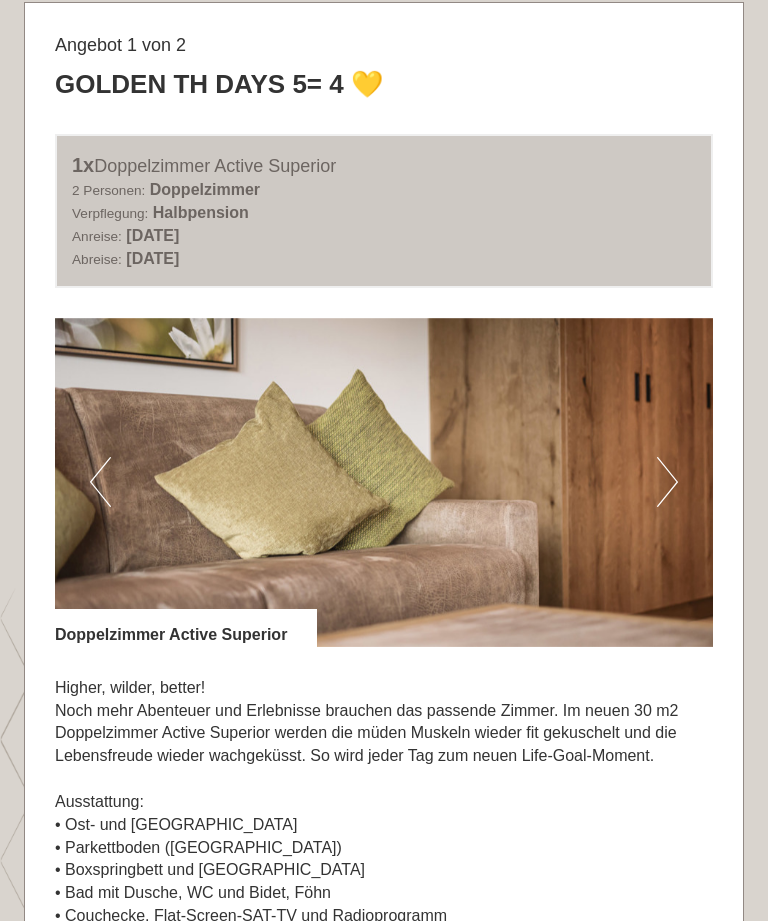 click on "Next" at bounding box center (667, 482) 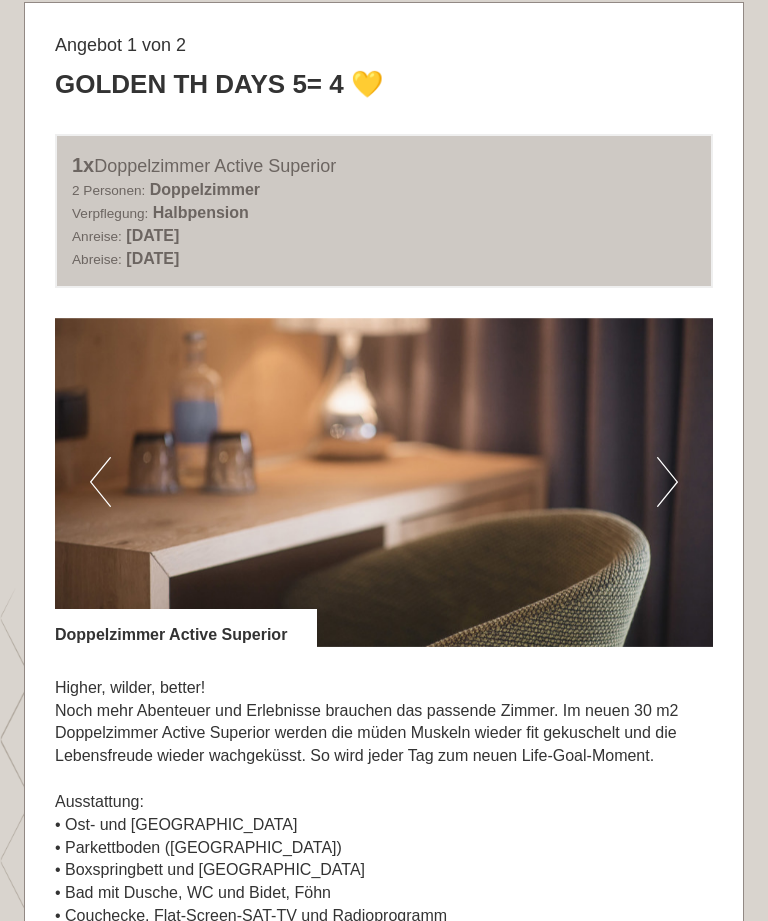 click on "Next" at bounding box center [667, 482] 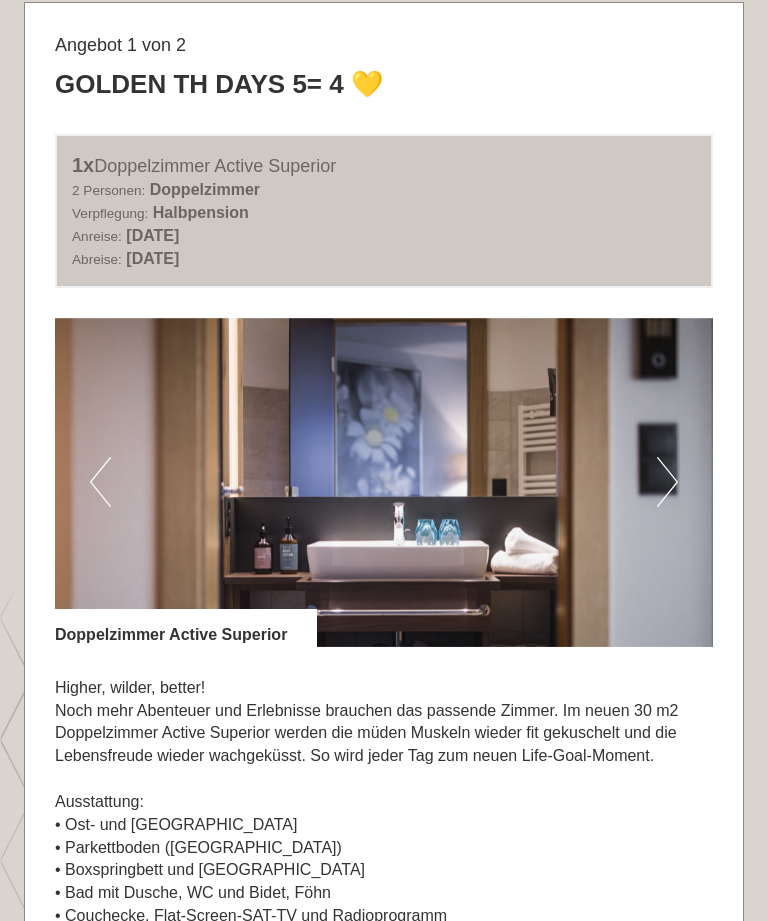 click on "Next" at bounding box center (667, 482) 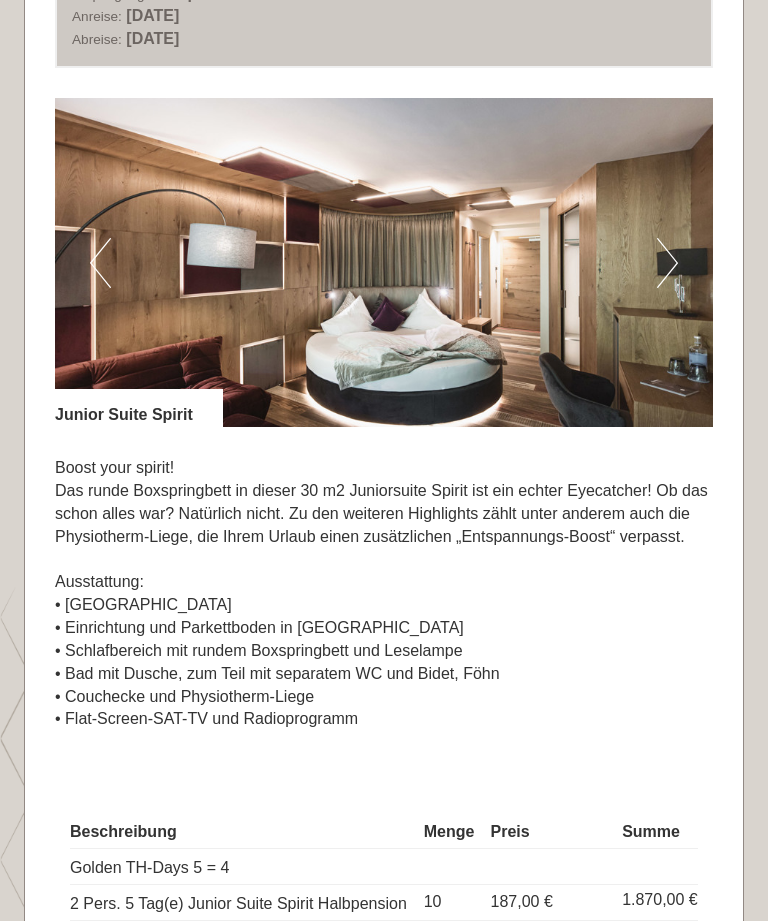 scroll, scrollTop: 2670, scrollLeft: 0, axis: vertical 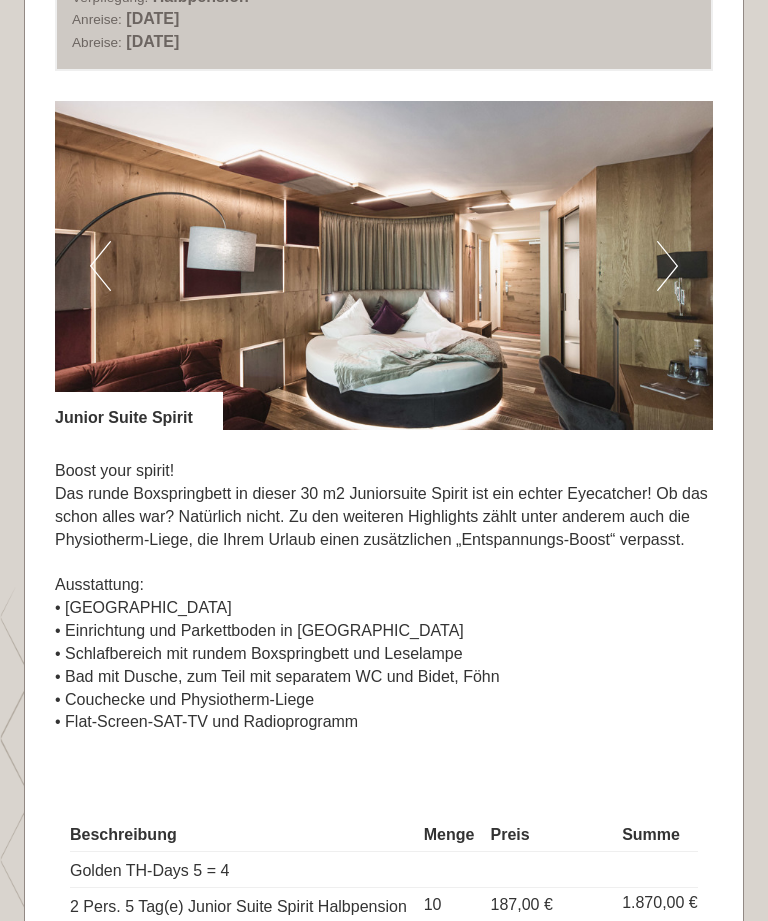 click on "Next" at bounding box center [667, 267] 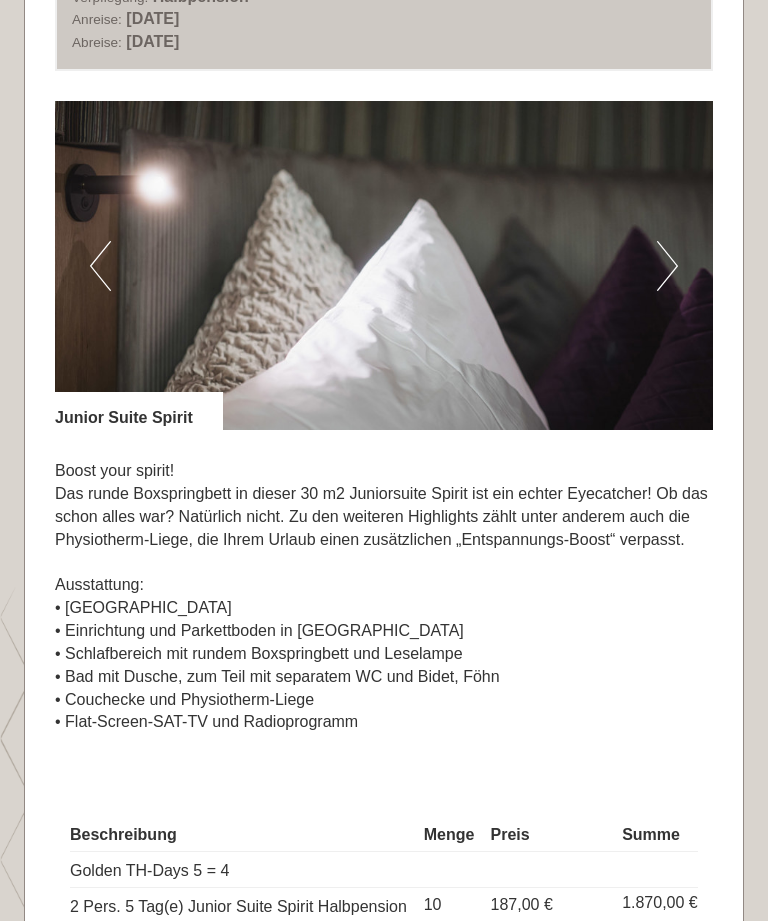 scroll, scrollTop: 2671, scrollLeft: 0, axis: vertical 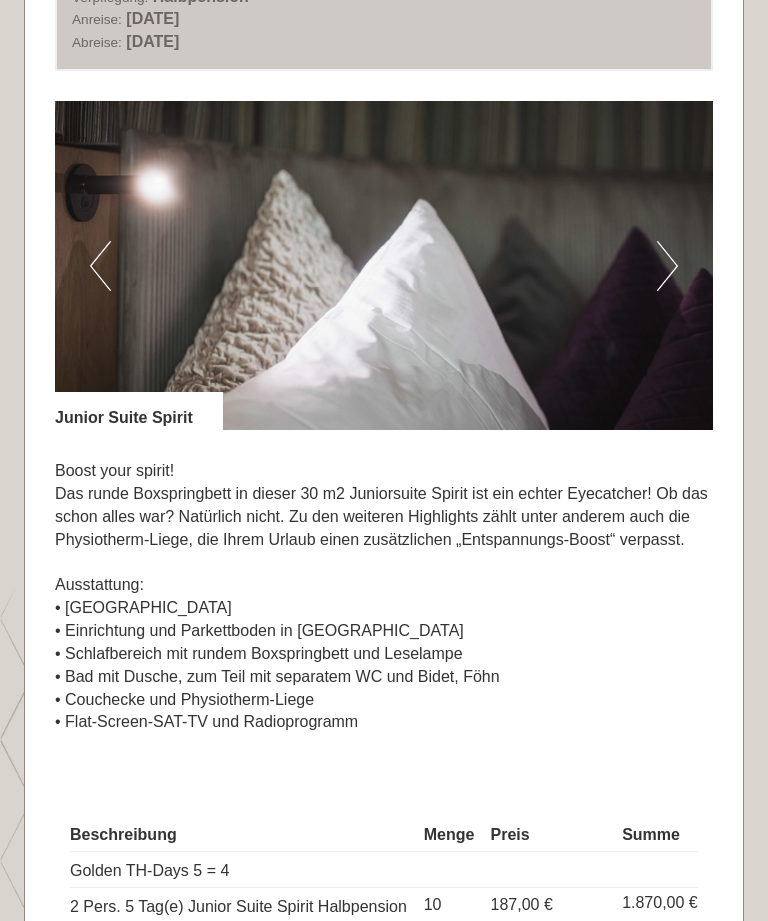 click on "Next" at bounding box center (667, 266) 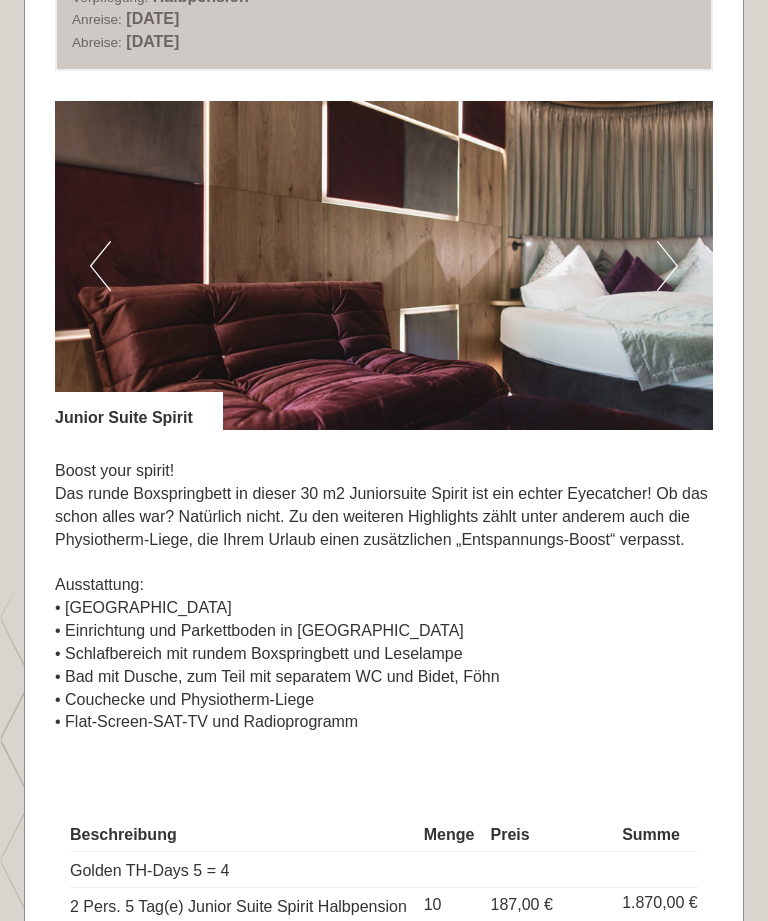 click on "Next" at bounding box center [667, 266] 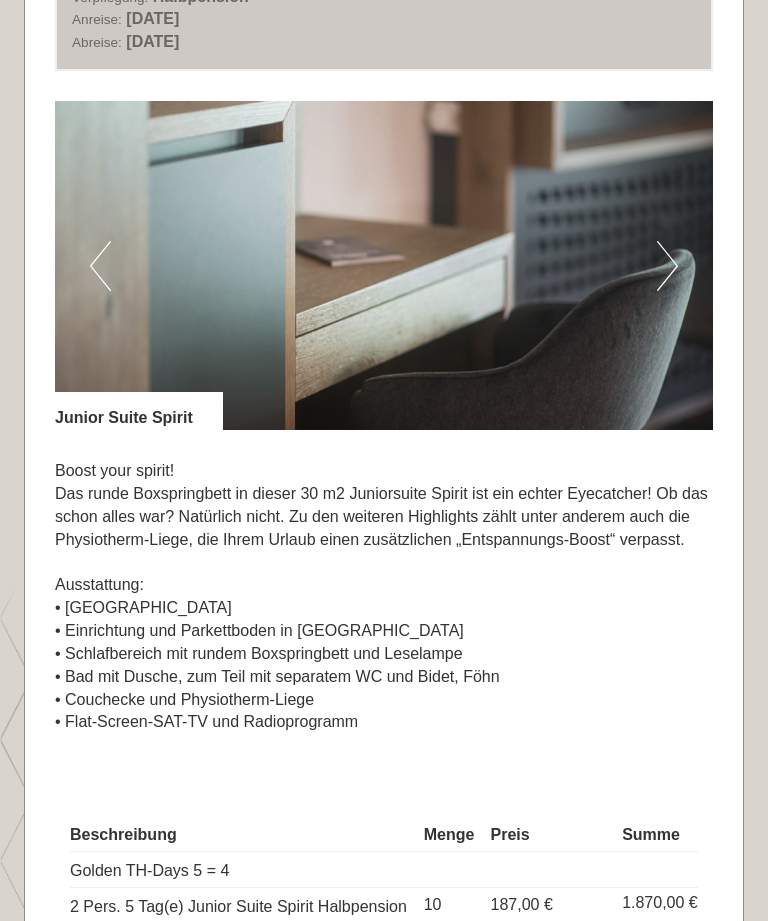 click on "Next" at bounding box center [667, 266] 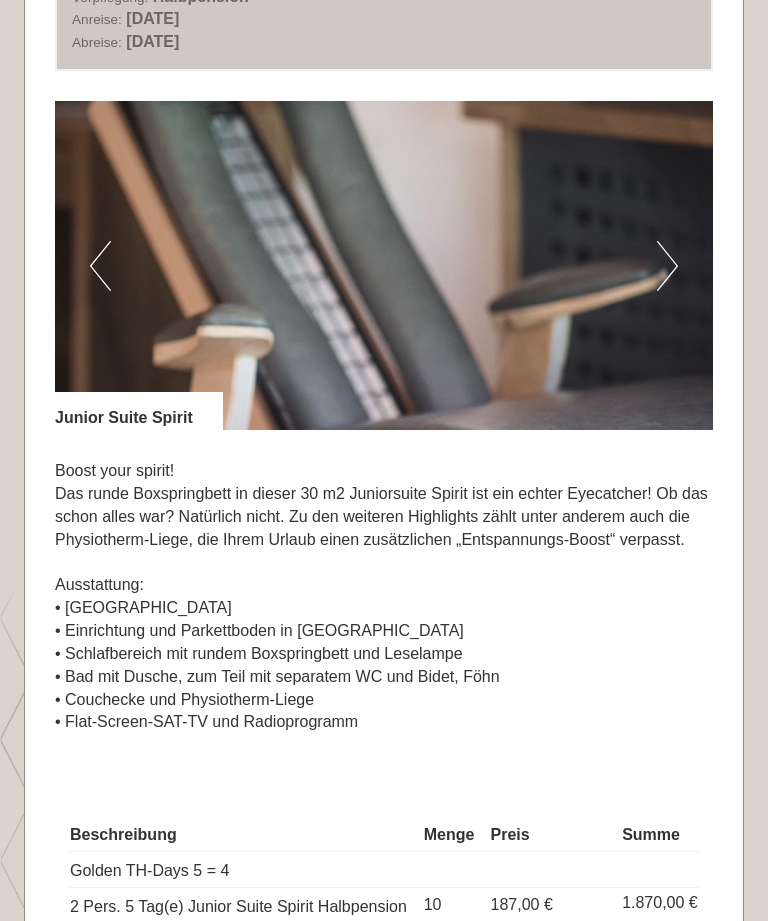 click on "Next" at bounding box center [667, 266] 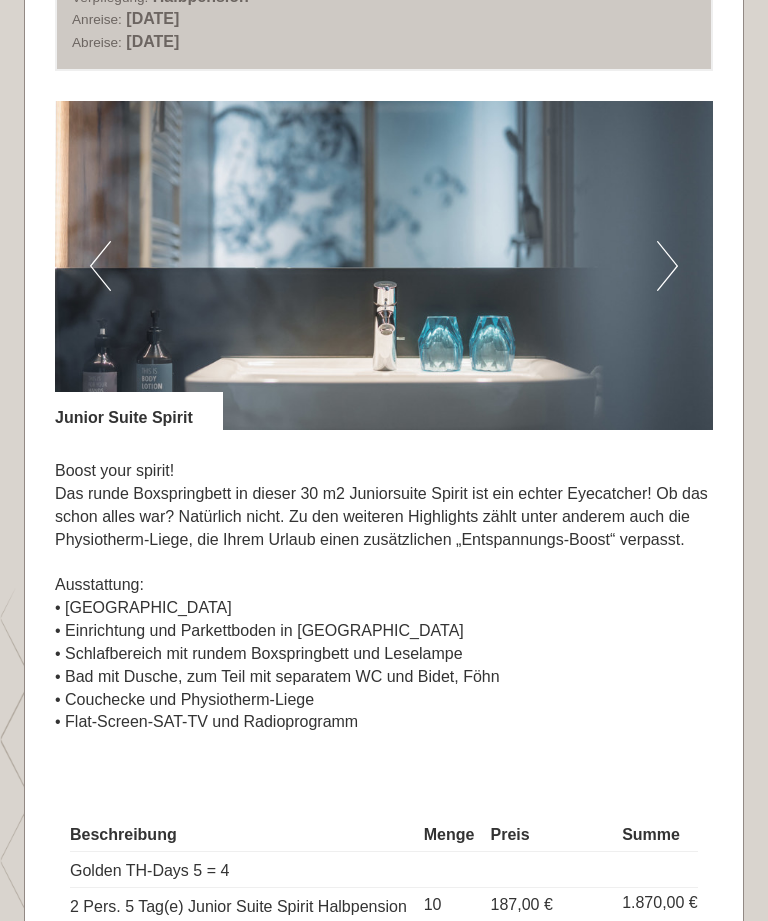 click on "Next" at bounding box center [667, 266] 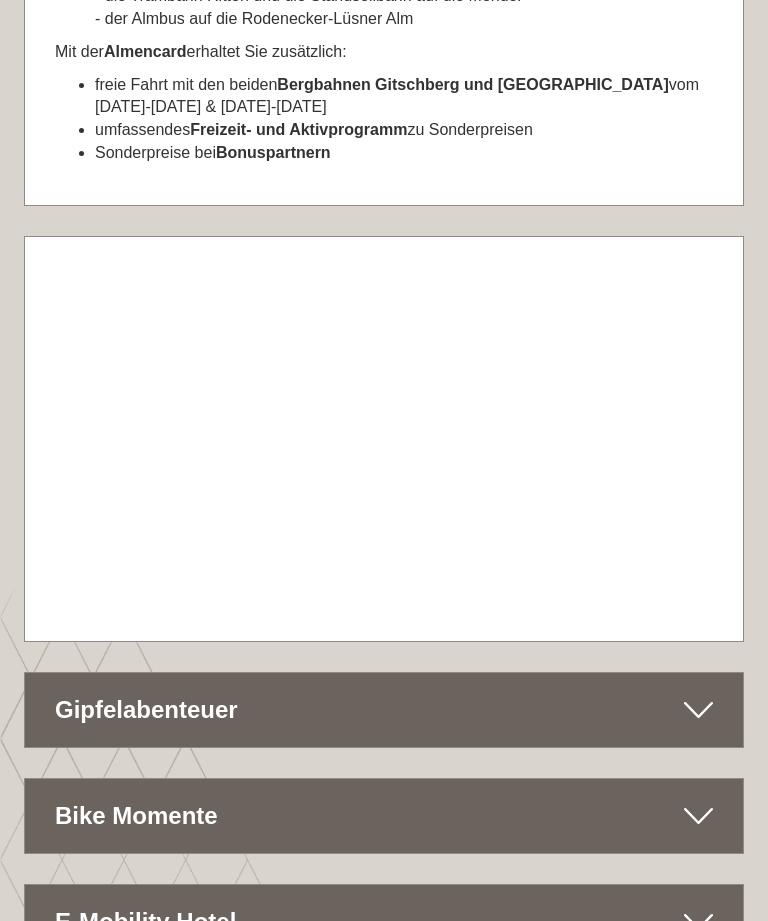 scroll, scrollTop: 8407, scrollLeft: 0, axis: vertical 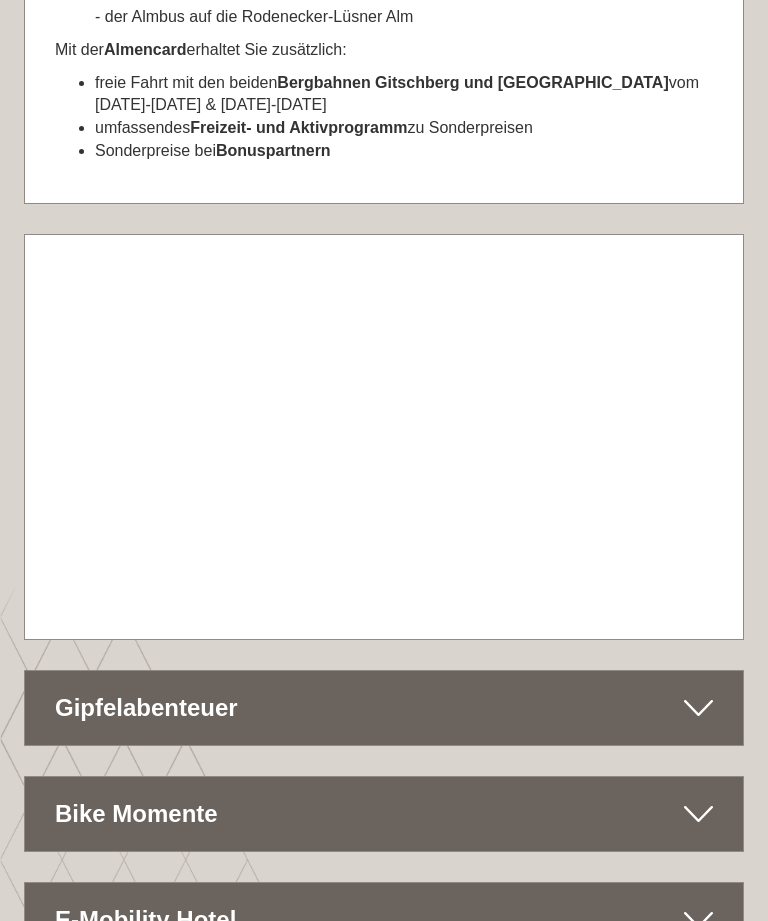 click at bounding box center [698, 709] 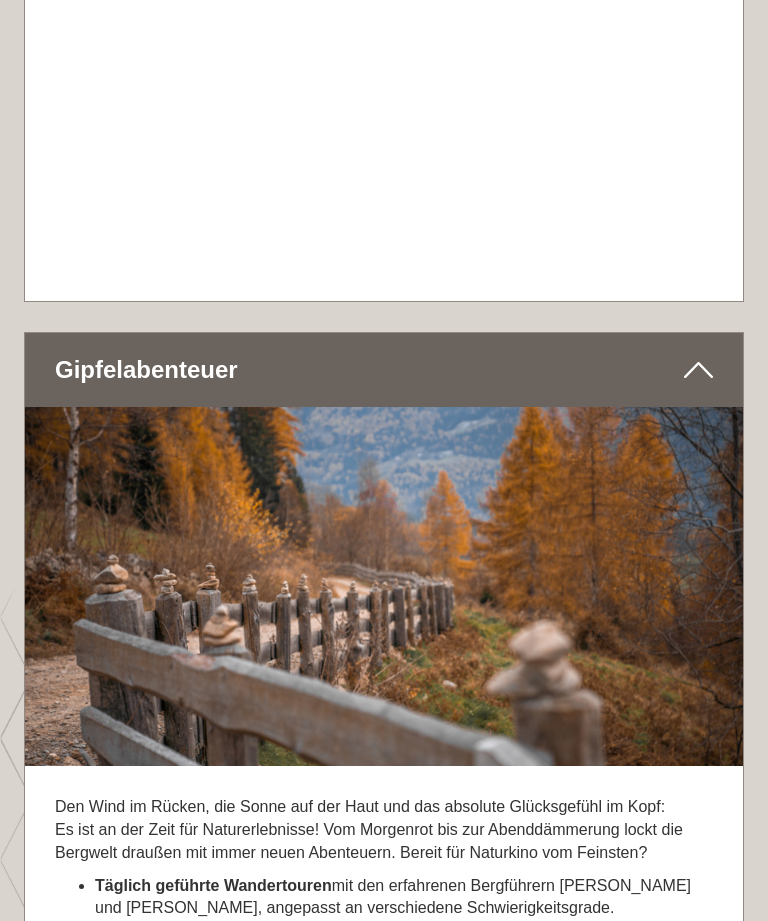 scroll, scrollTop: 8746, scrollLeft: 0, axis: vertical 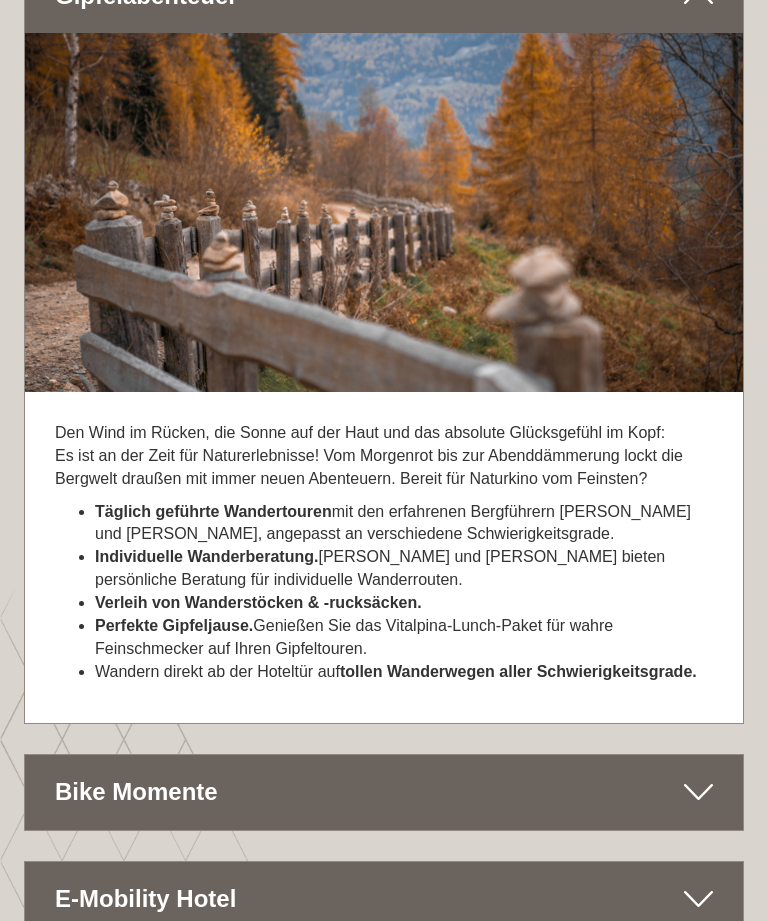 click at bounding box center (698, 792) 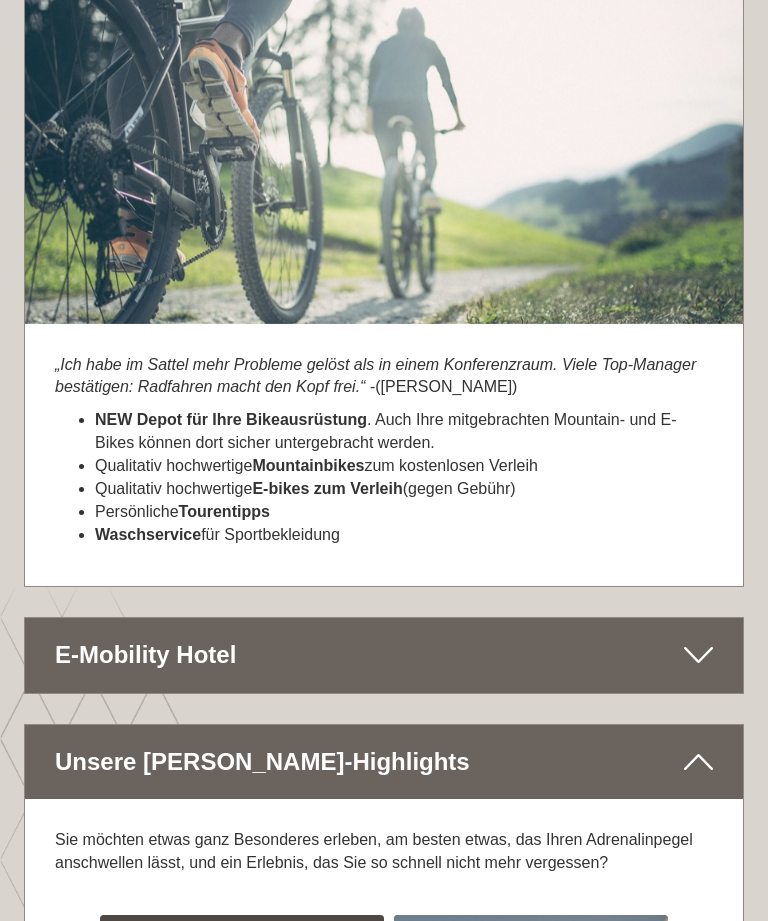 scroll, scrollTop: 9987, scrollLeft: 0, axis: vertical 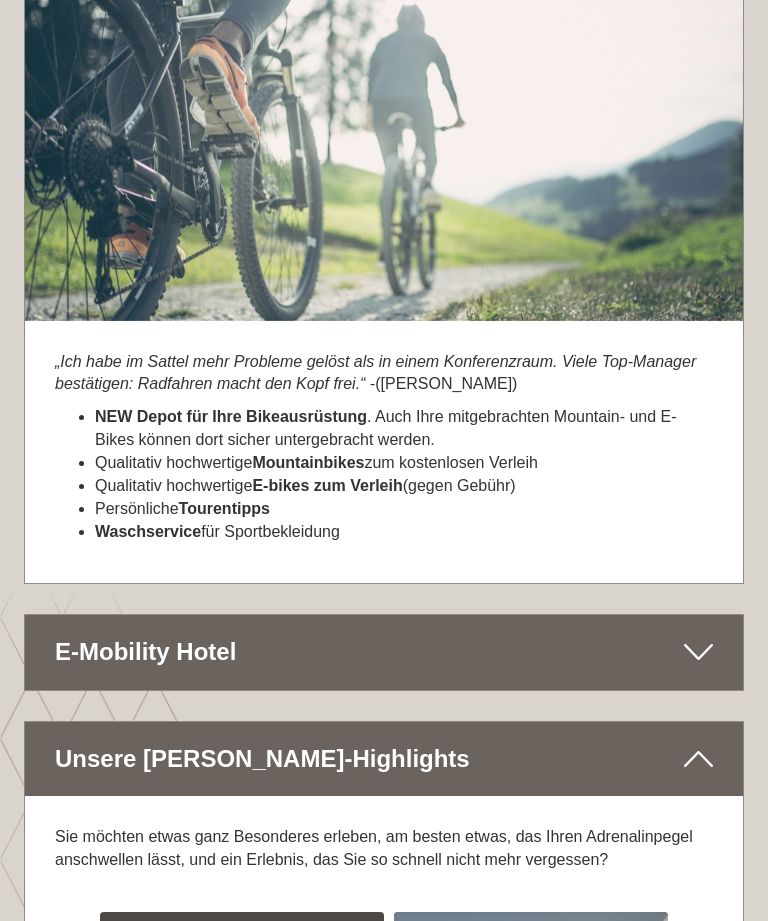 click at bounding box center (698, 653) 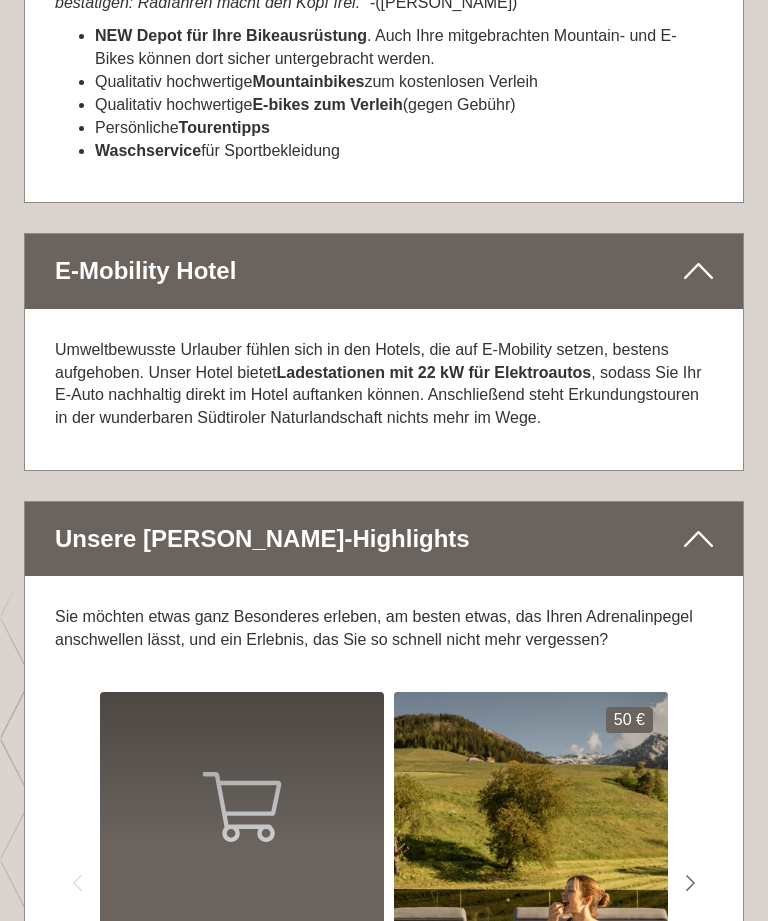 scroll, scrollTop: 10369, scrollLeft: 0, axis: vertical 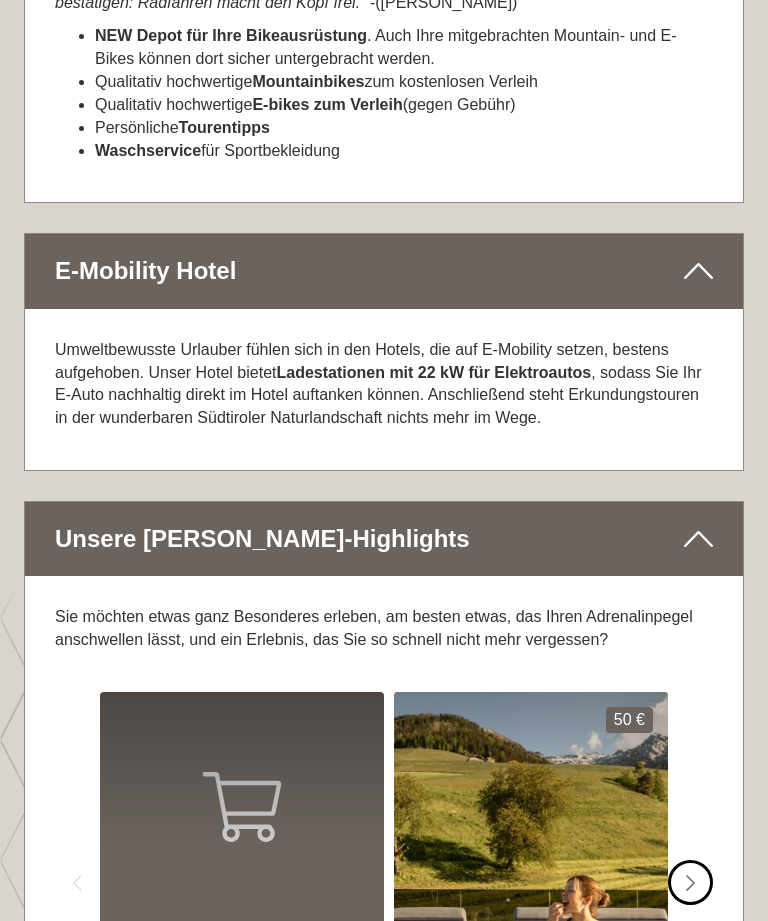 click 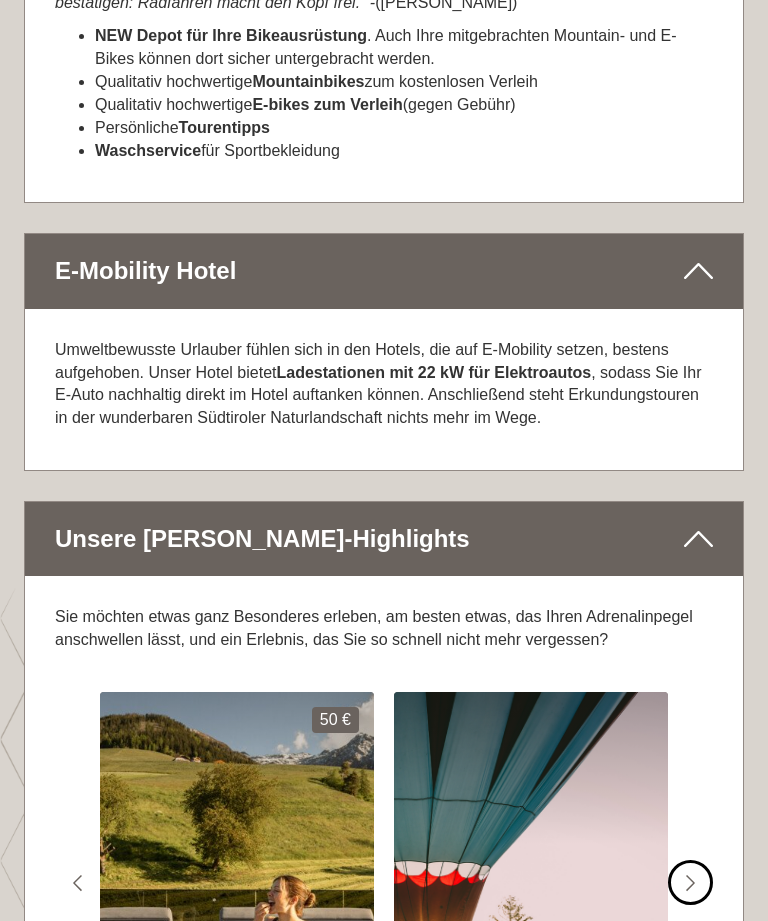 click on "#gn-shop-1 .a-arrow  {  fill:#4a8f1b; }" at bounding box center (690, 882) 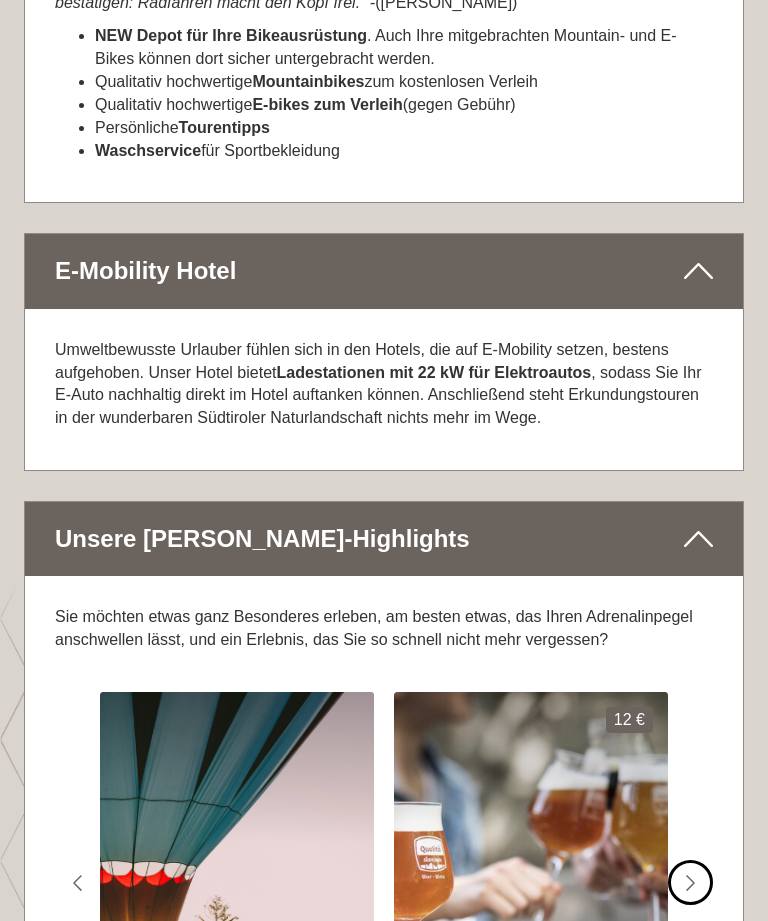 click 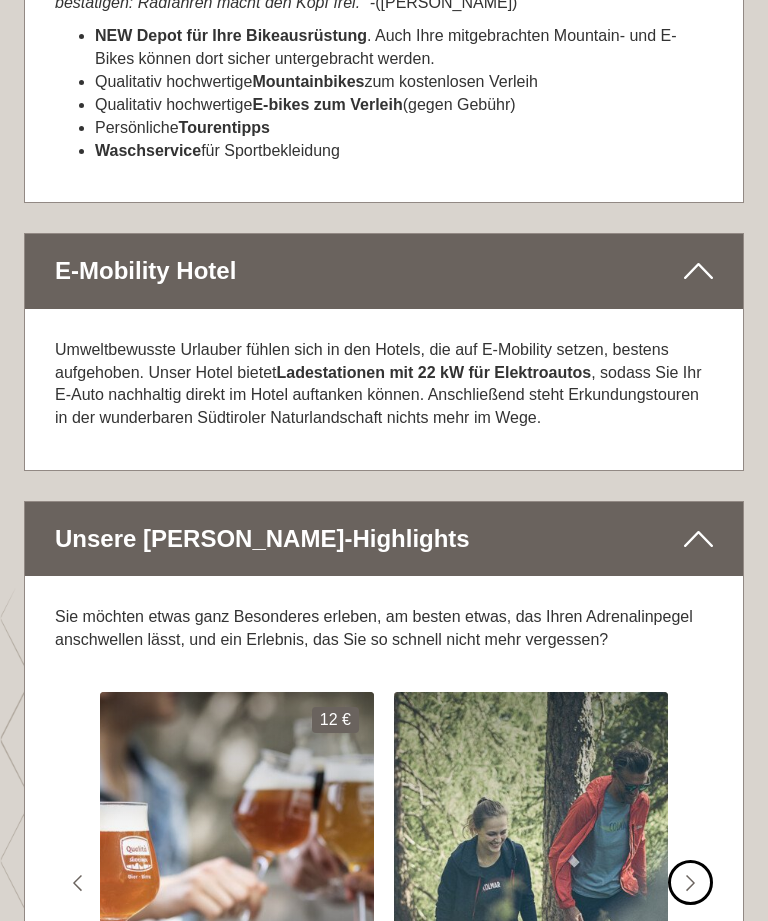 click on "#gn-shop-1 .a-arrow  {  fill:#4a8f1b; }" 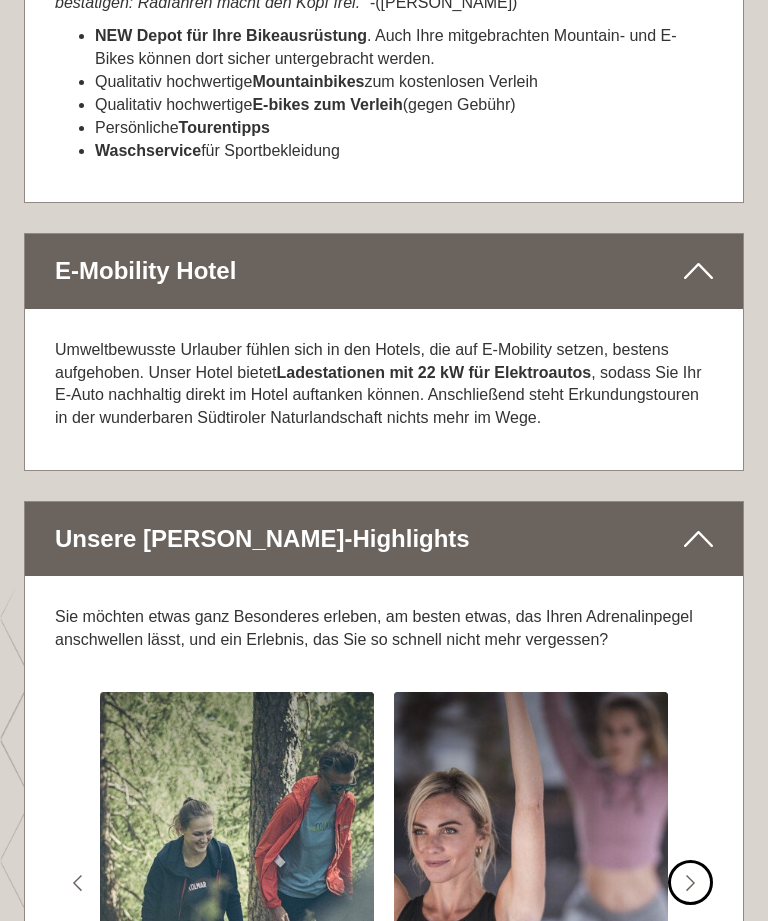 click on "#gn-shop-1 .a-arrow  {  fill:#4a8f1b; }" at bounding box center [690, 882] 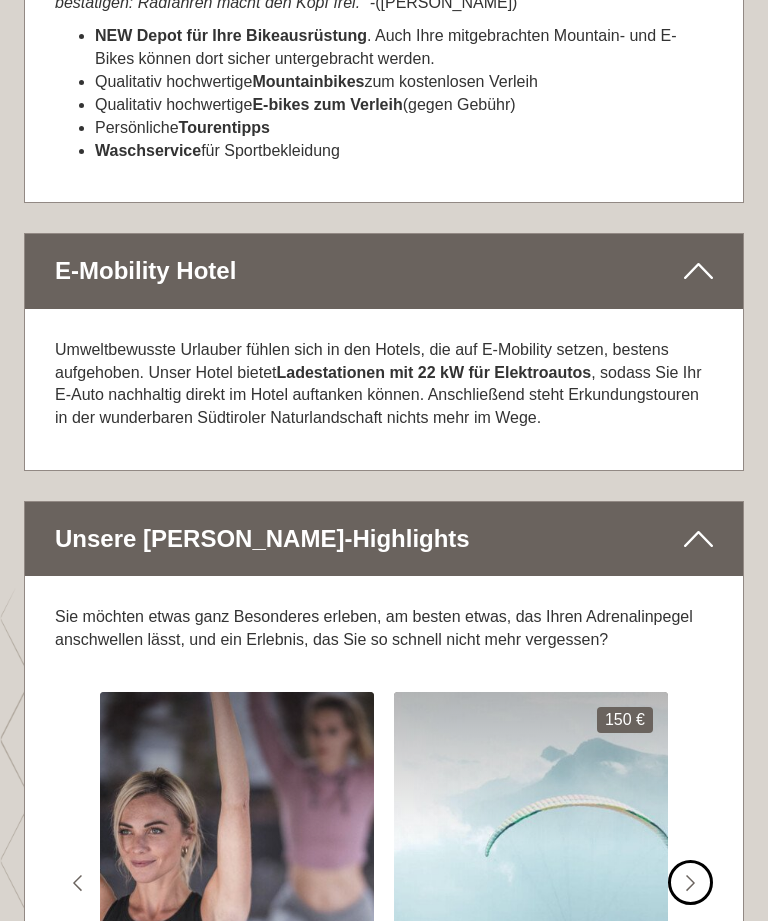click on "#gn-shop-1 .a-arrow  {  fill:#4a8f1b; }" 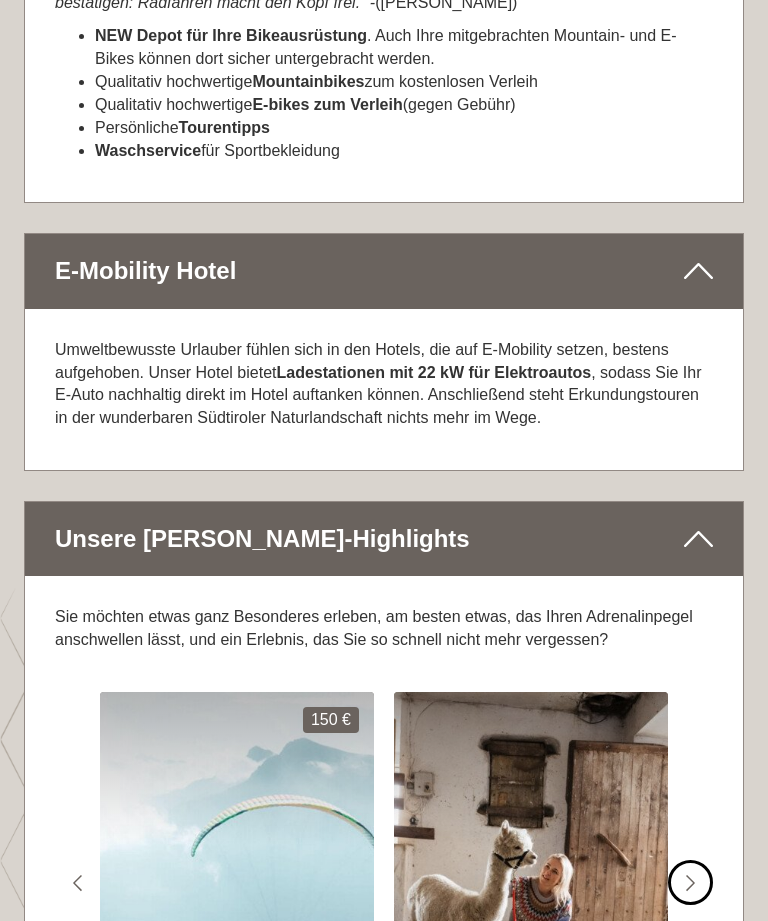 click on "#gn-shop-1 .a-arrow  {  fill:#4a8f1b; }" 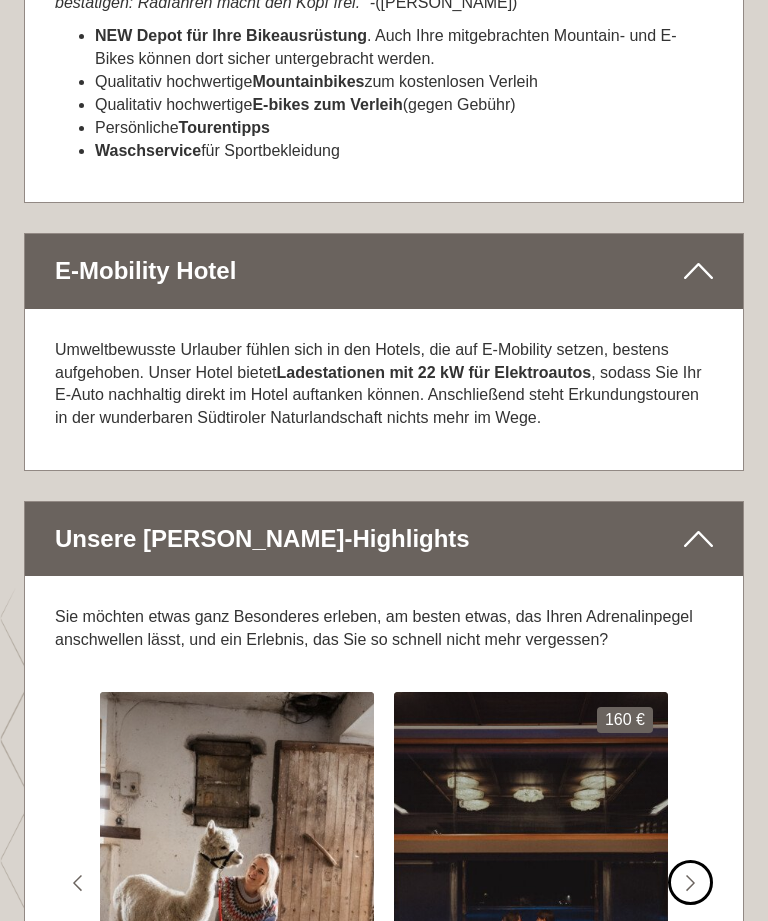 click 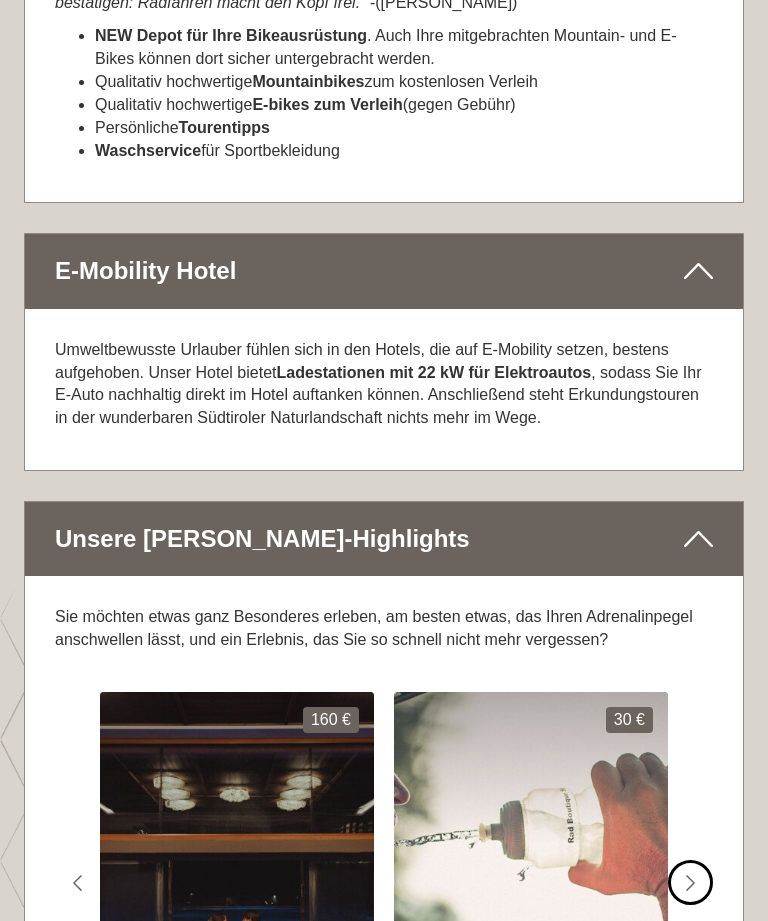 click at bounding box center (531, 882) 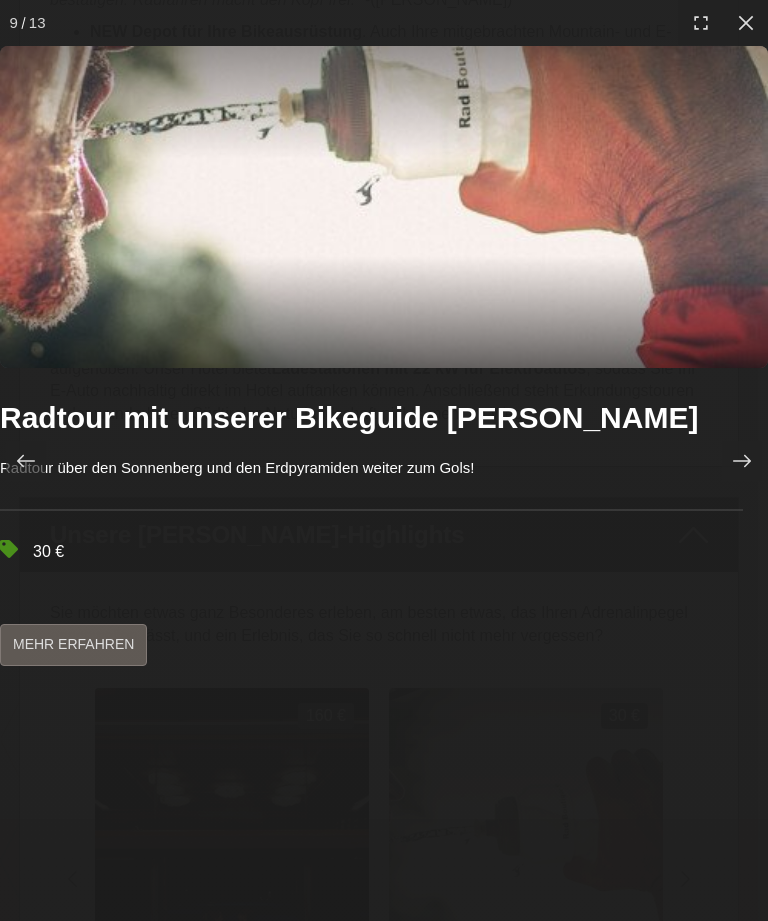 click at bounding box center [742, 461] 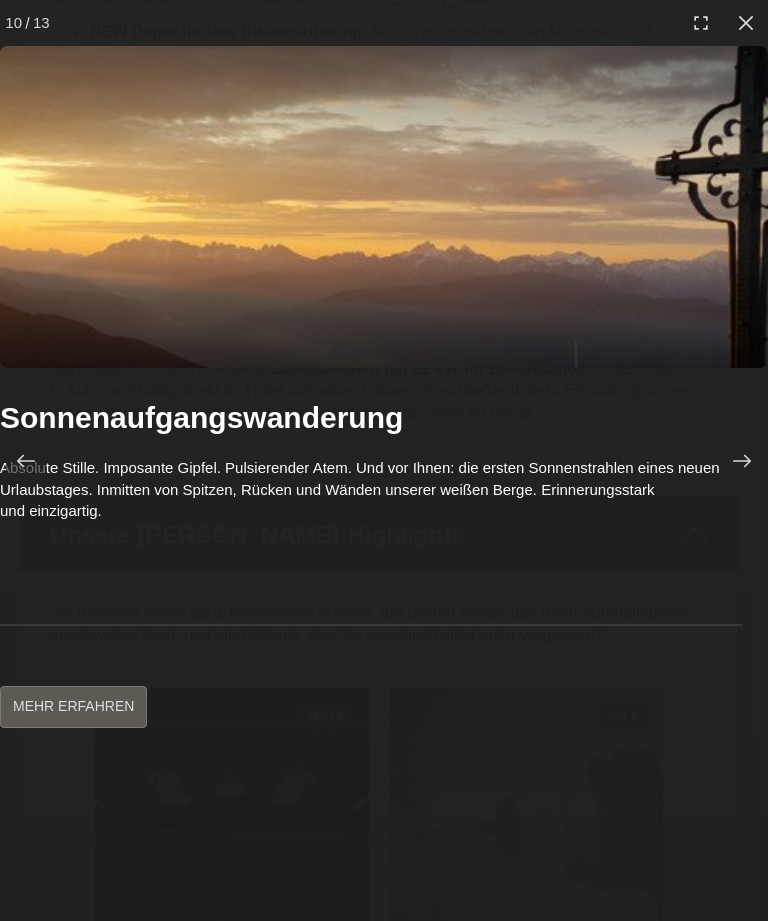 click at bounding box center [730, 461] 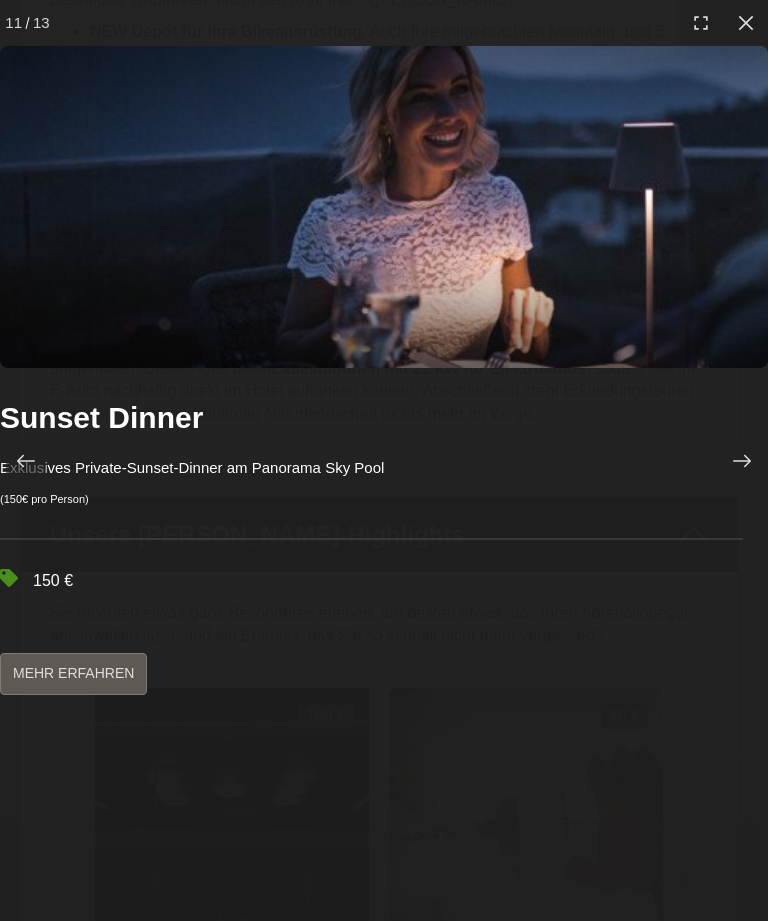 click 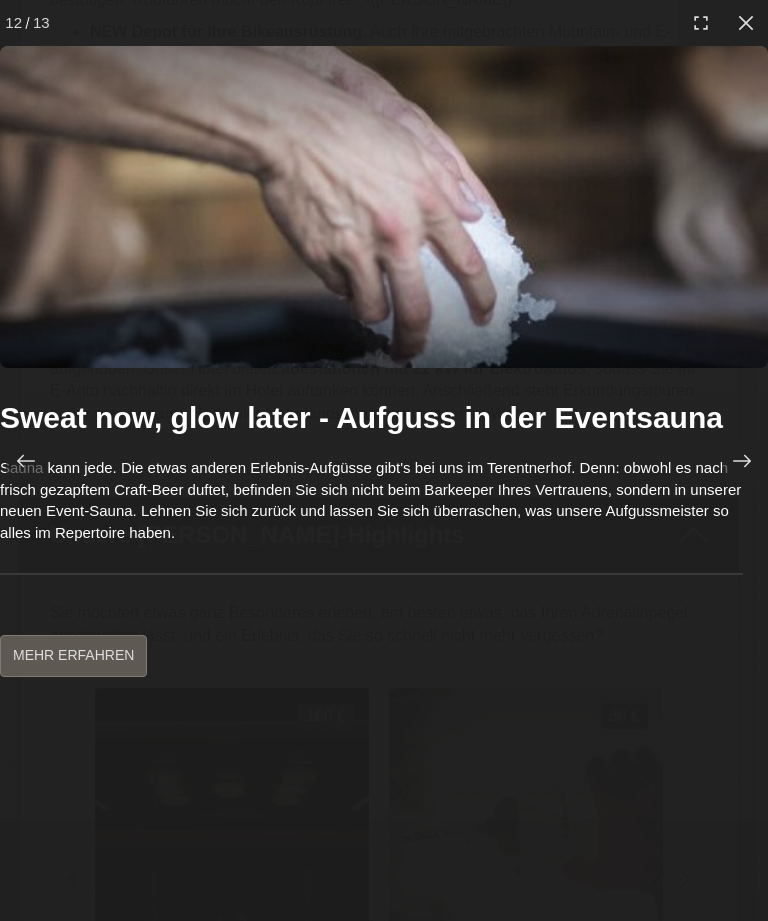 click at bounding box center (742, 461) 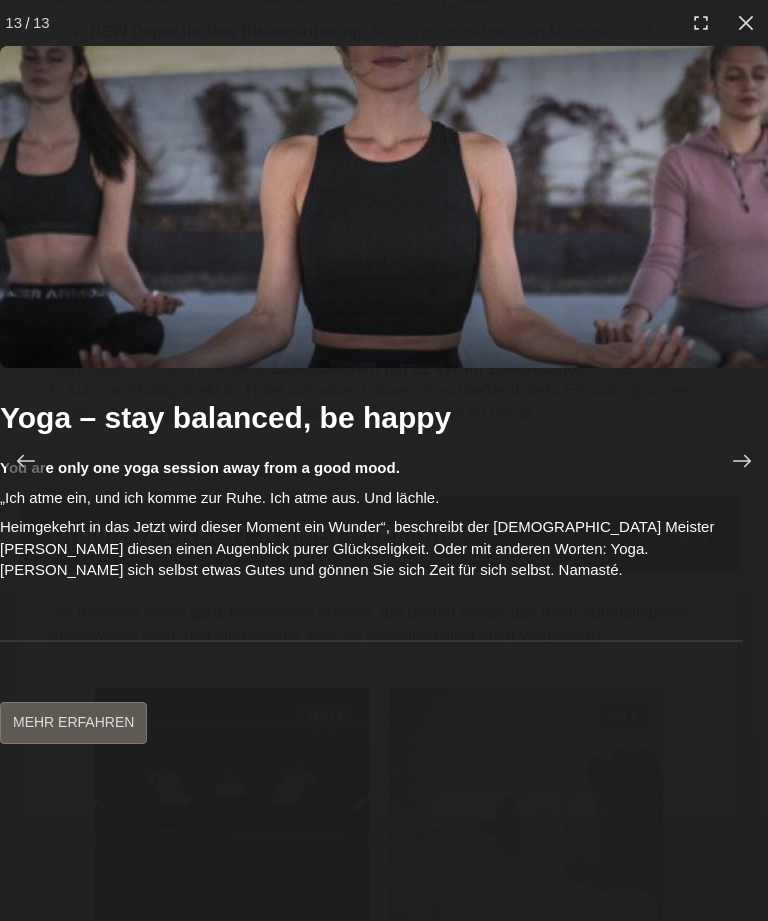 click at bounding box center [742, 461] 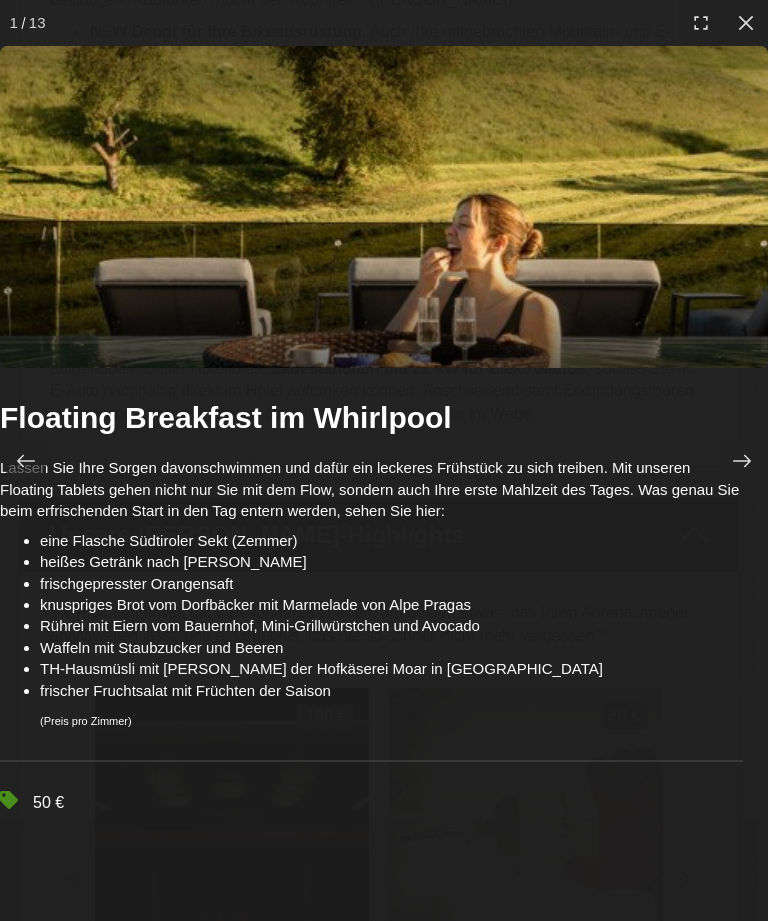 click at bounding box center [745, 22] 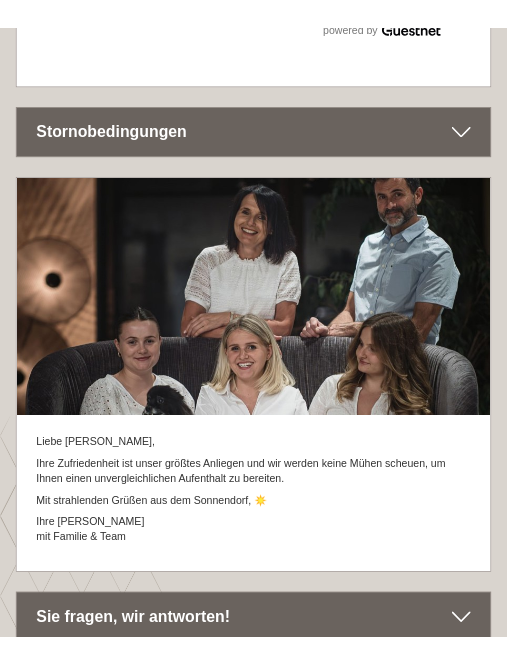 scroll, scrollTop: 13282, scrollLeft: 0, axis: vertical 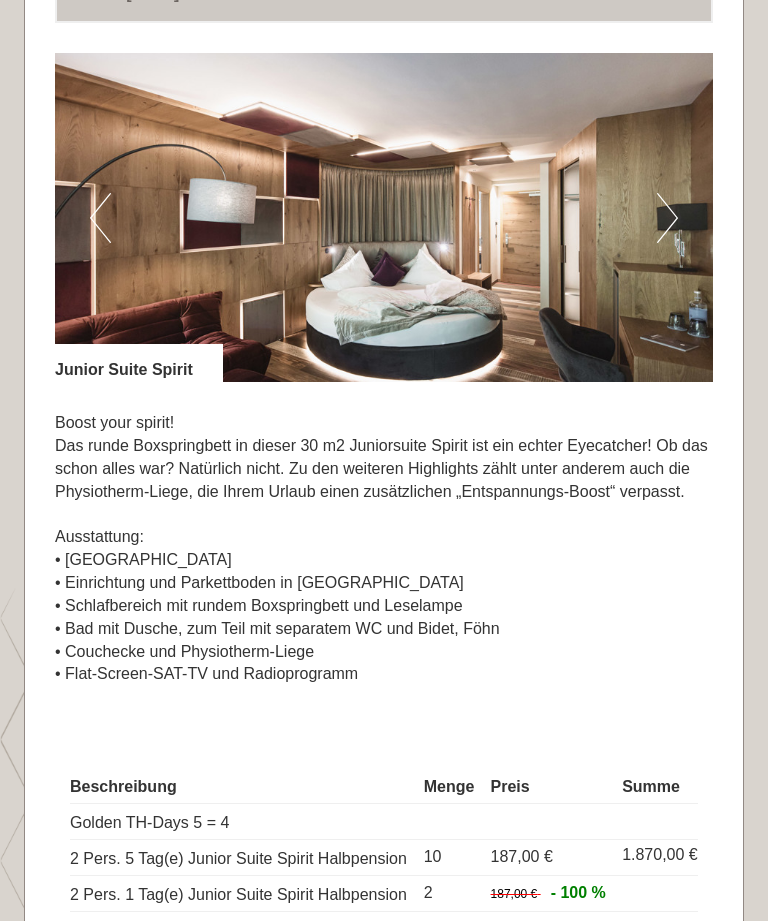 click on "Next" at bounding box center [667, 218] 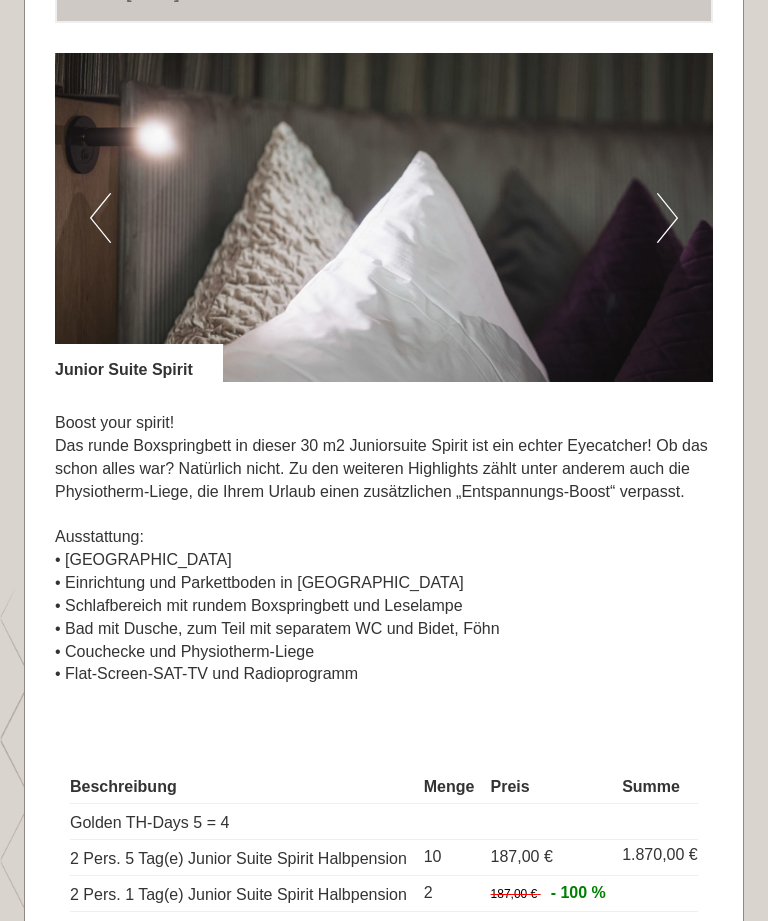 click on "Next" at bounding box center [667, 218] 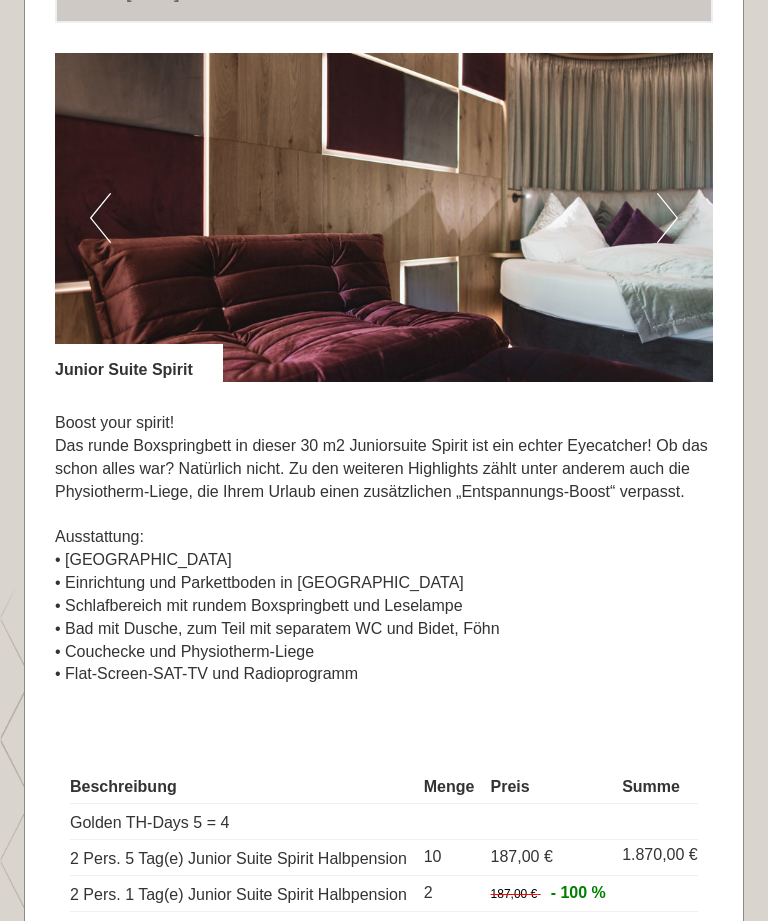 click on "Next" at bounding box center [667, 218] 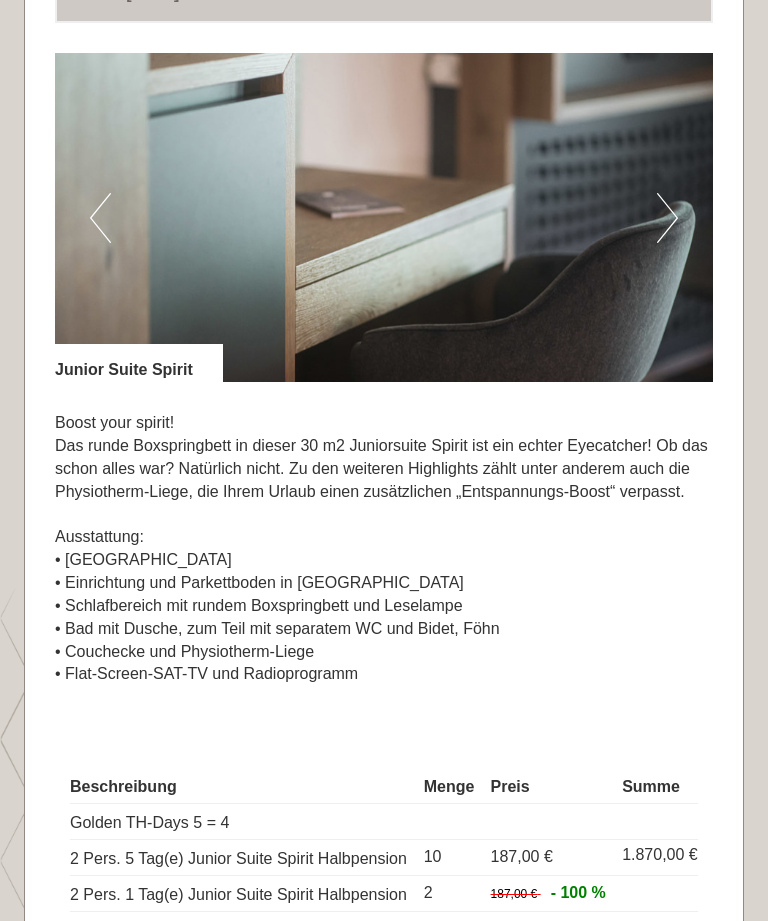 click on "Next" at bounding box center (667, 218) 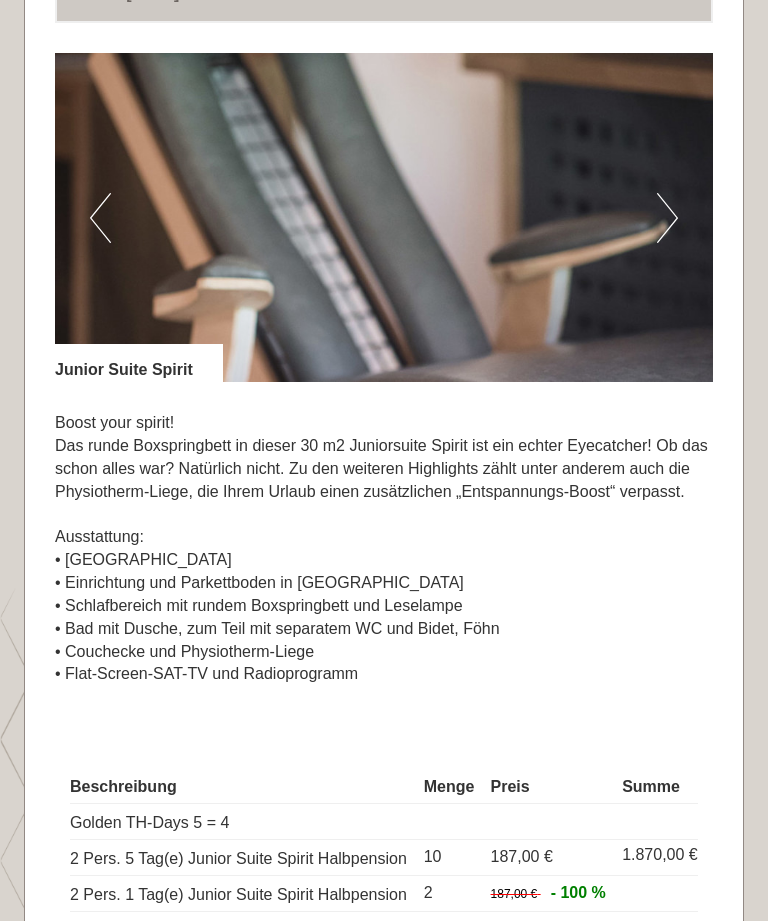 click on "Next" at bounding box center [667, 218] 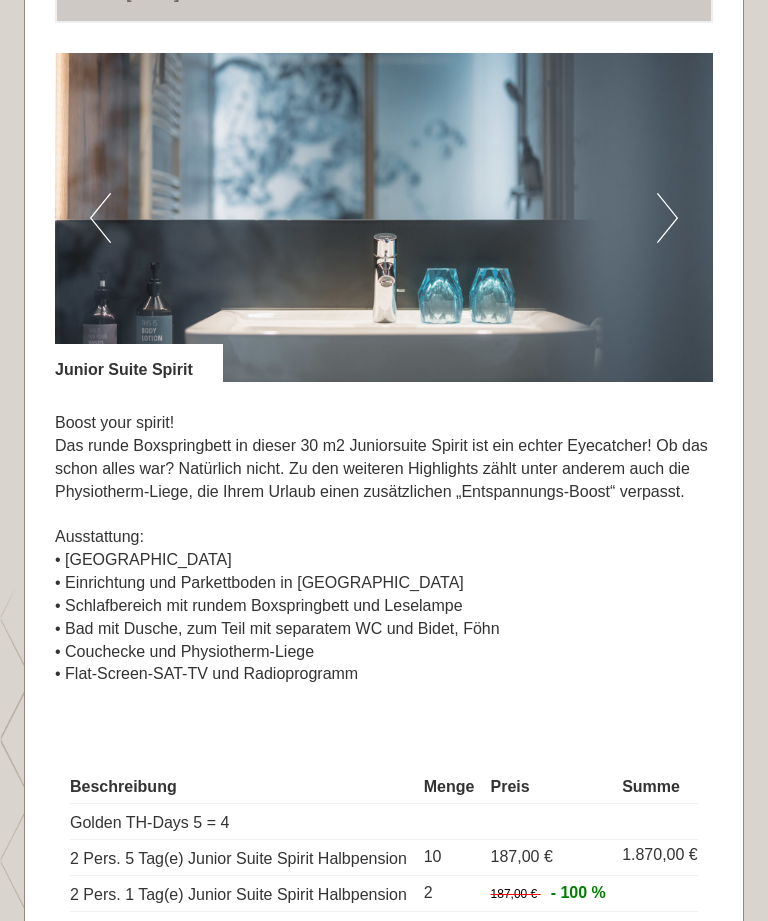 click on "Next" at bounding box center (667, 218) 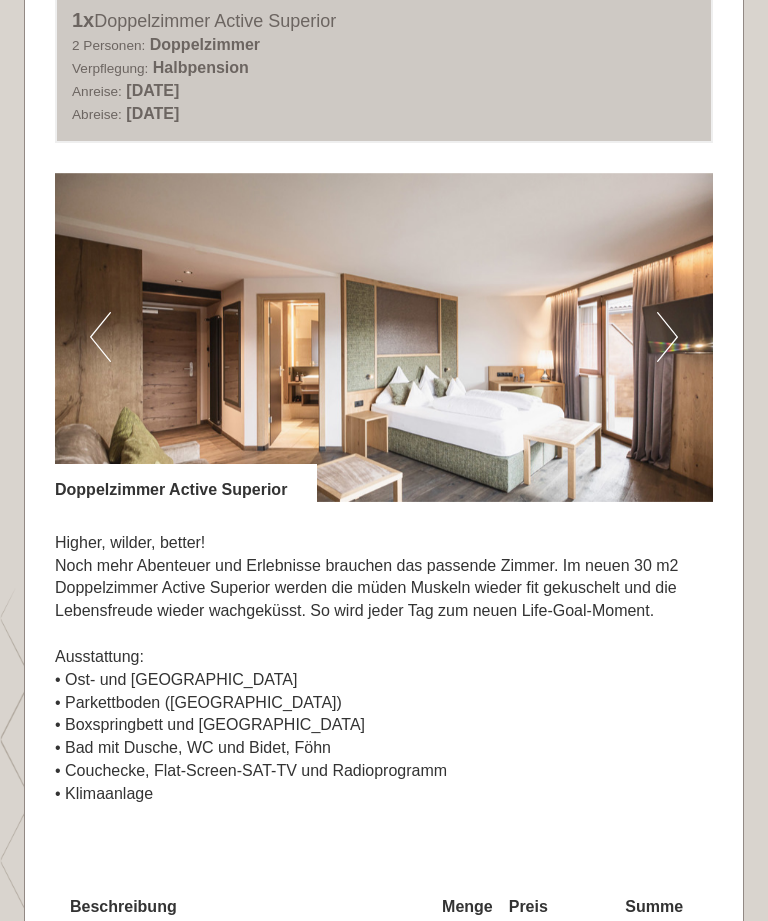scroll, scrollTop: 1123, scrollLeft: 0, axis: vertical 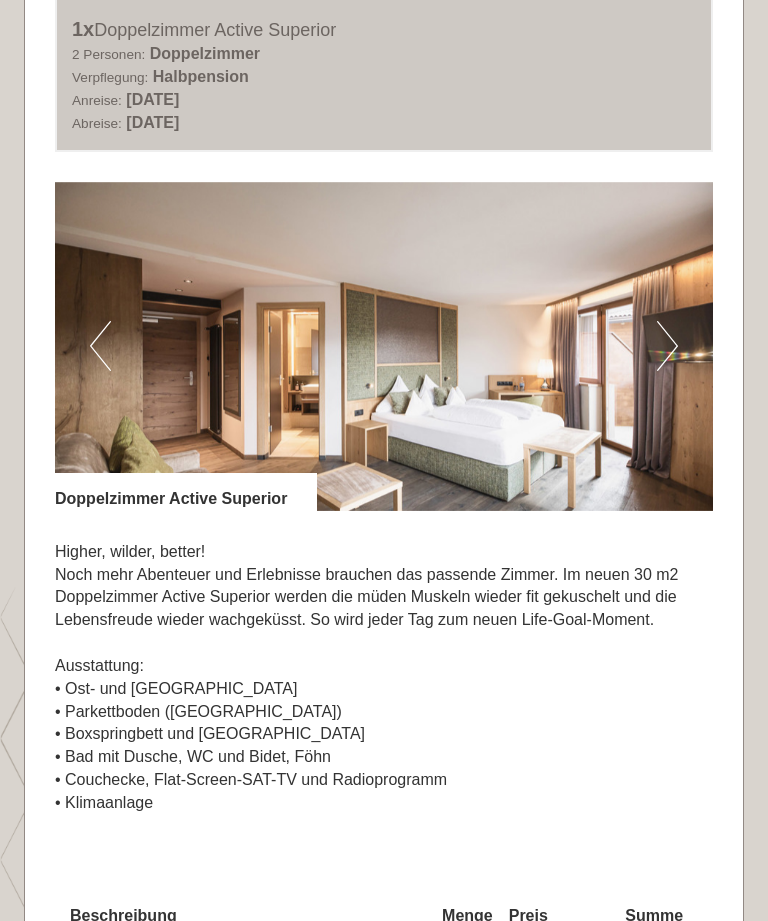 click at bounding box center (384, 347) 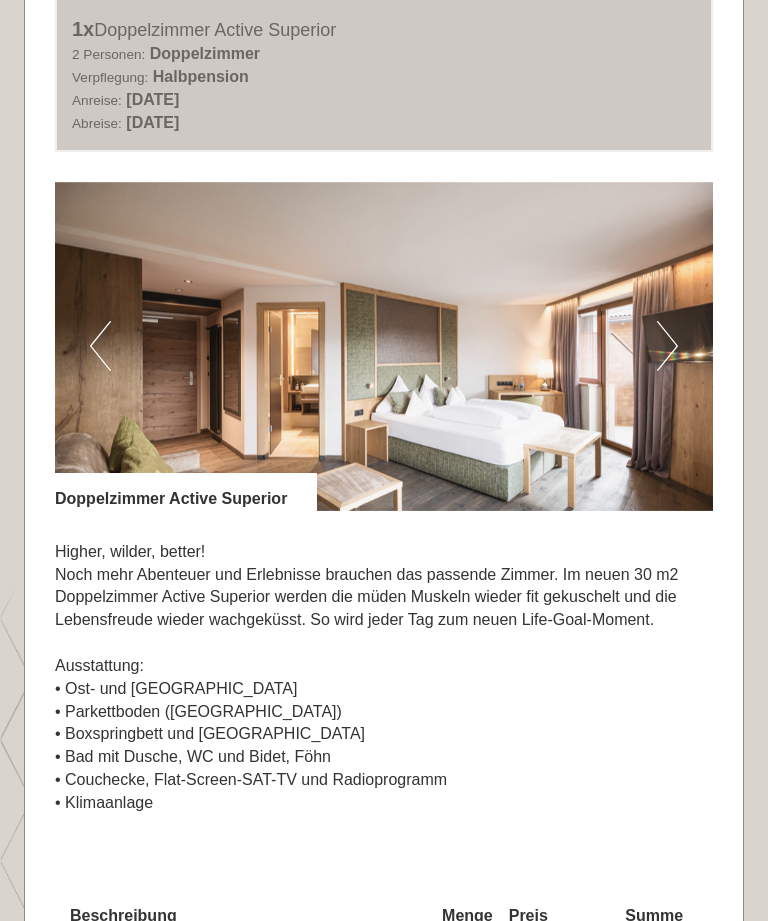 click on "Next" at bounding box center [667, 346] 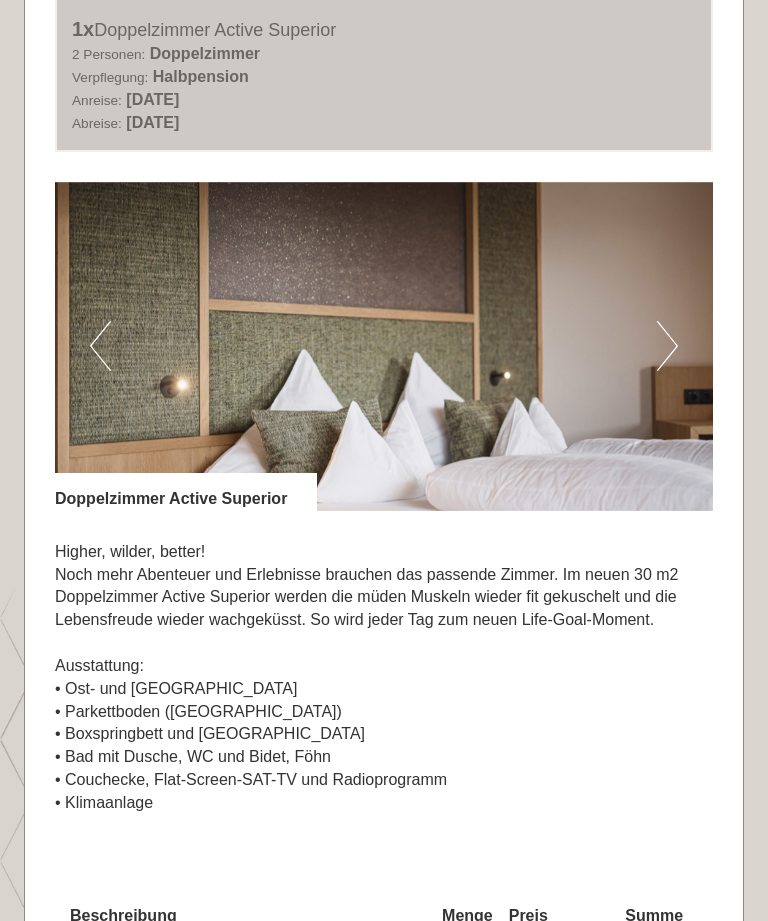 click on "Next" at bounding box center [667, 346] 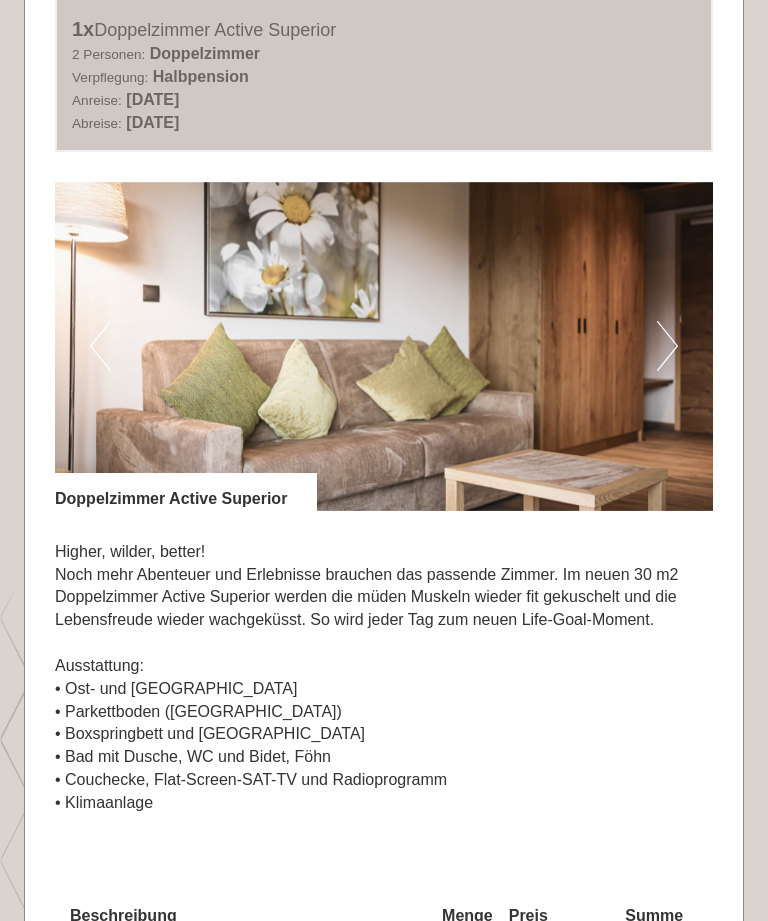 click on "Next" at bounding box center (667, 346) 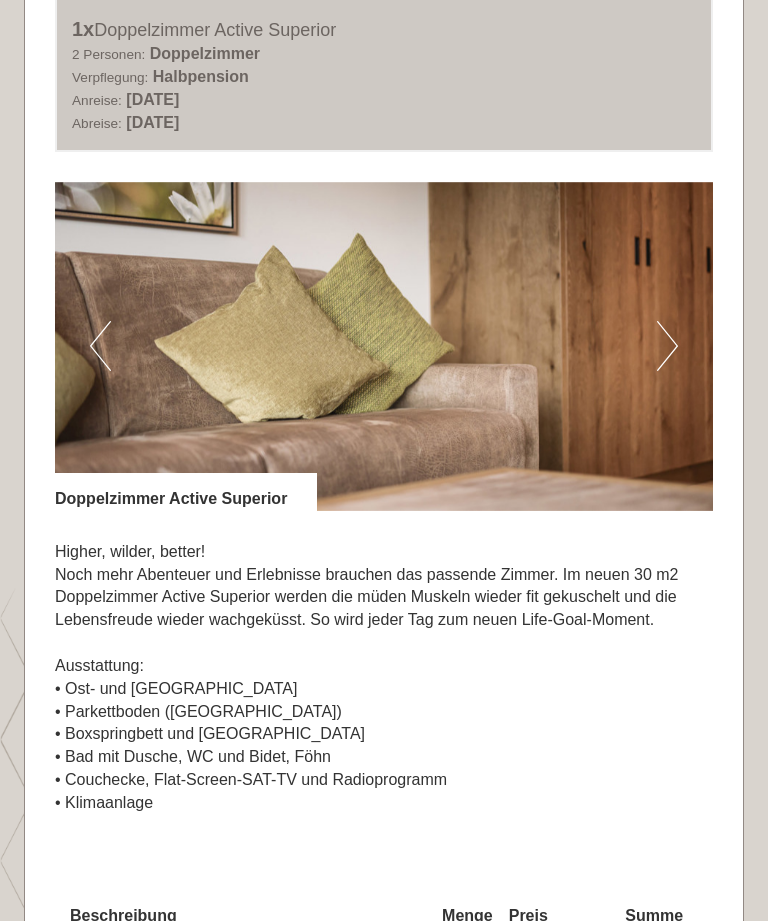 click on "Next" at bounding box center (667, 346) 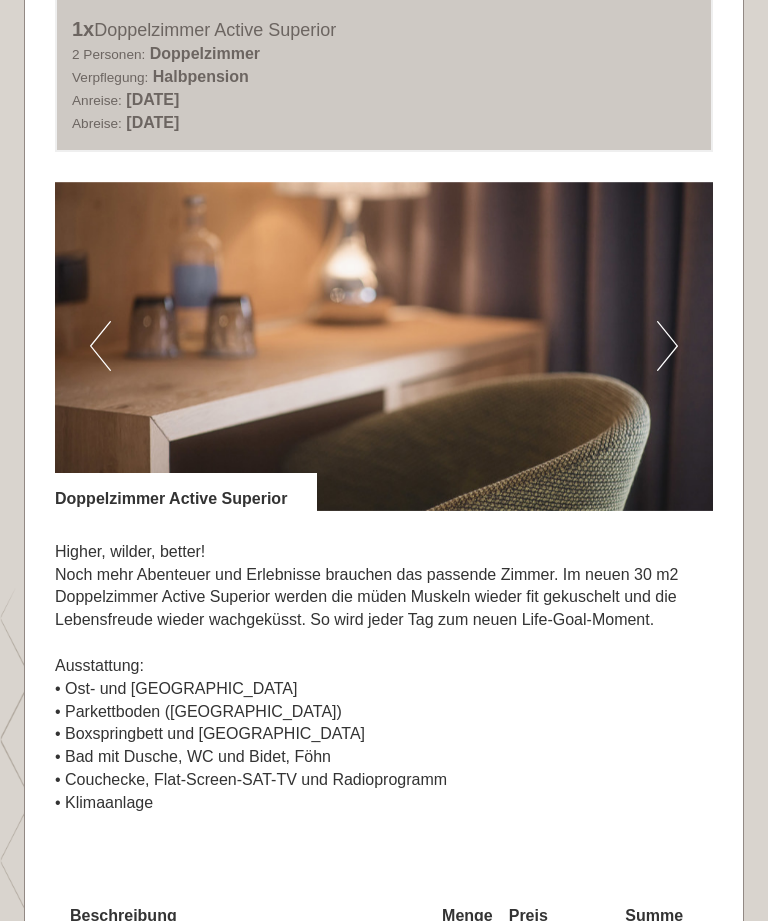 click at bounding box center (384, 346) 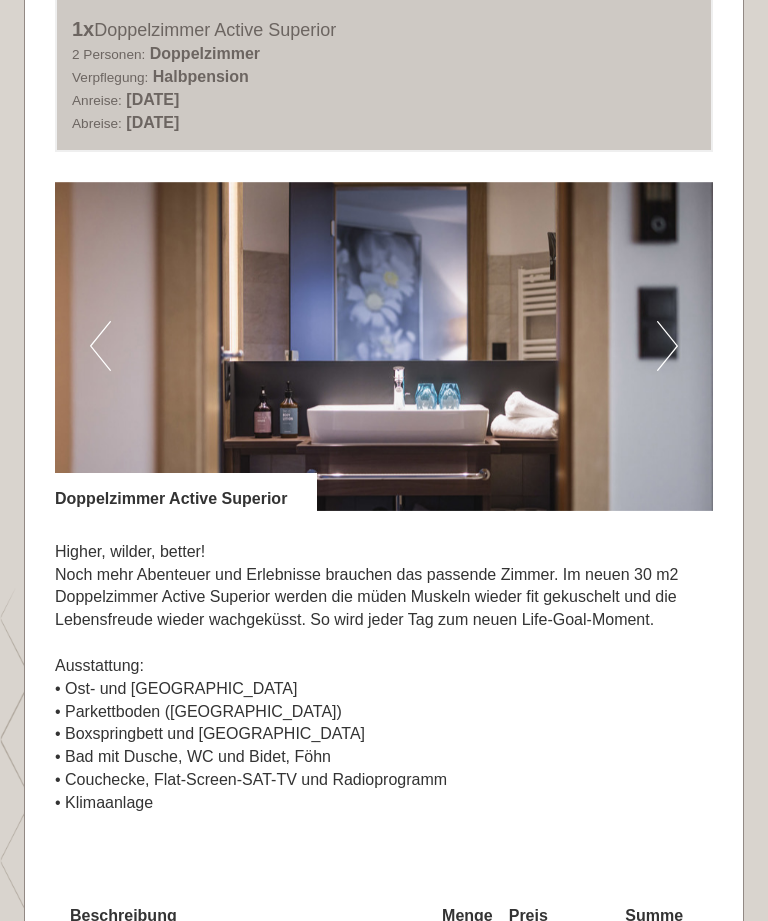 click on "Next" at bounding box center (667, 346) 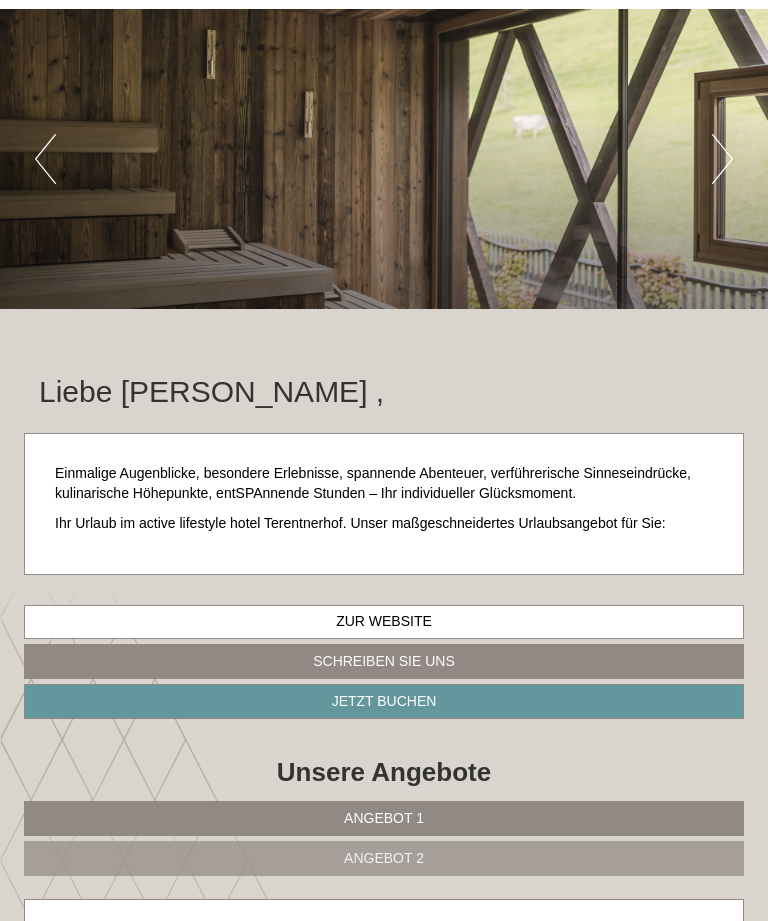 scroll, scrollTop: 89, scrollLeft: 0, axis: vertical 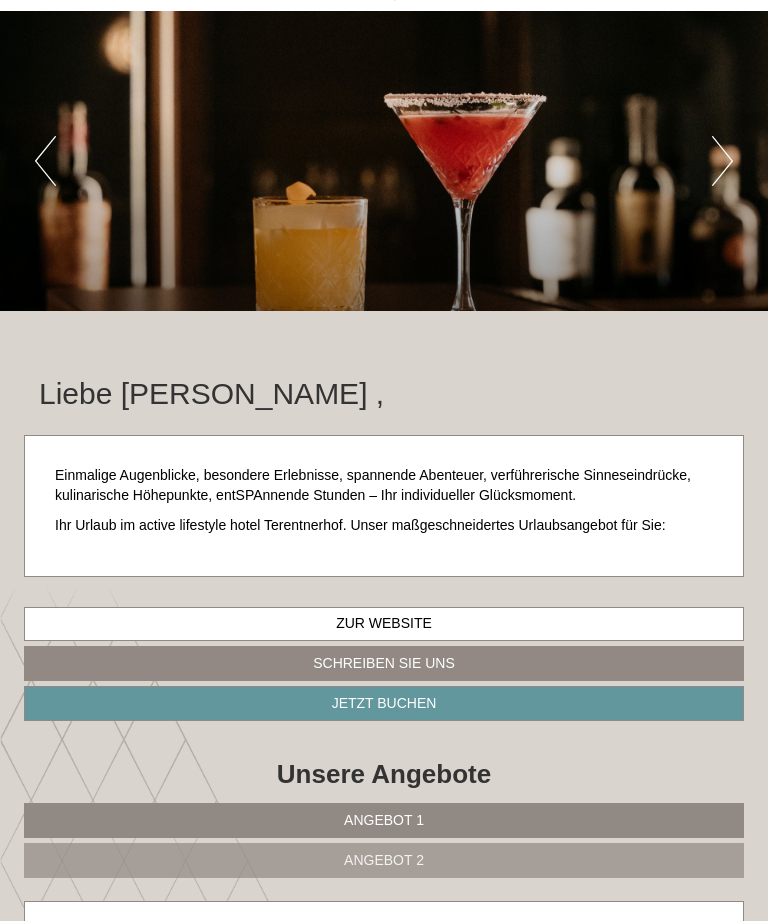 click on "Zur Website" at bounding box center (384, 624) 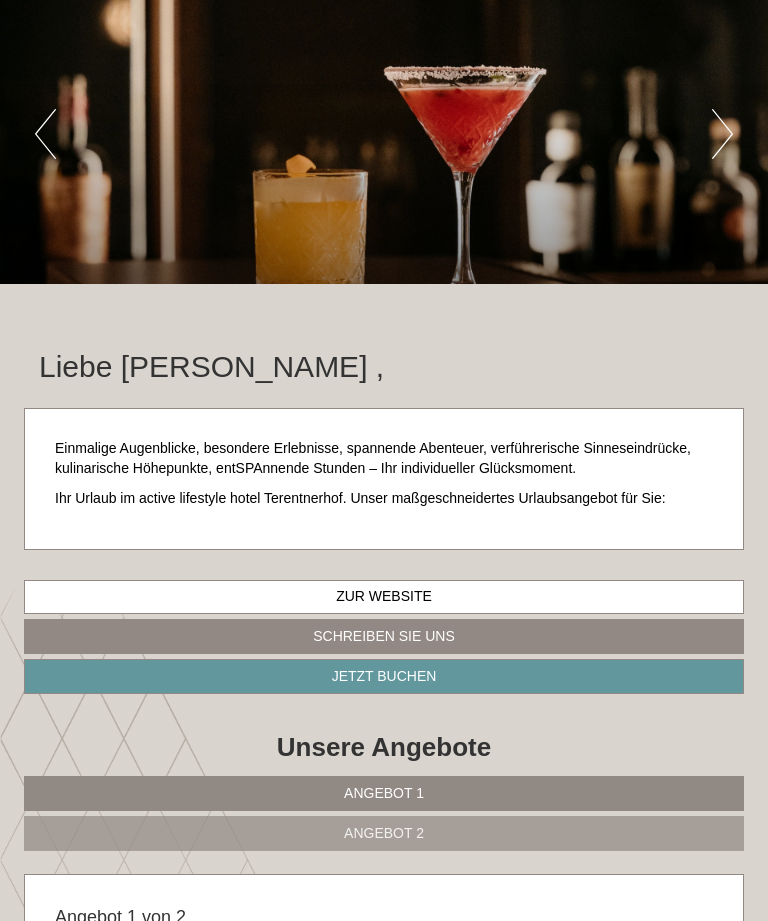 scroll, scrollTop: 0, scrollLeft: 0, axis: both 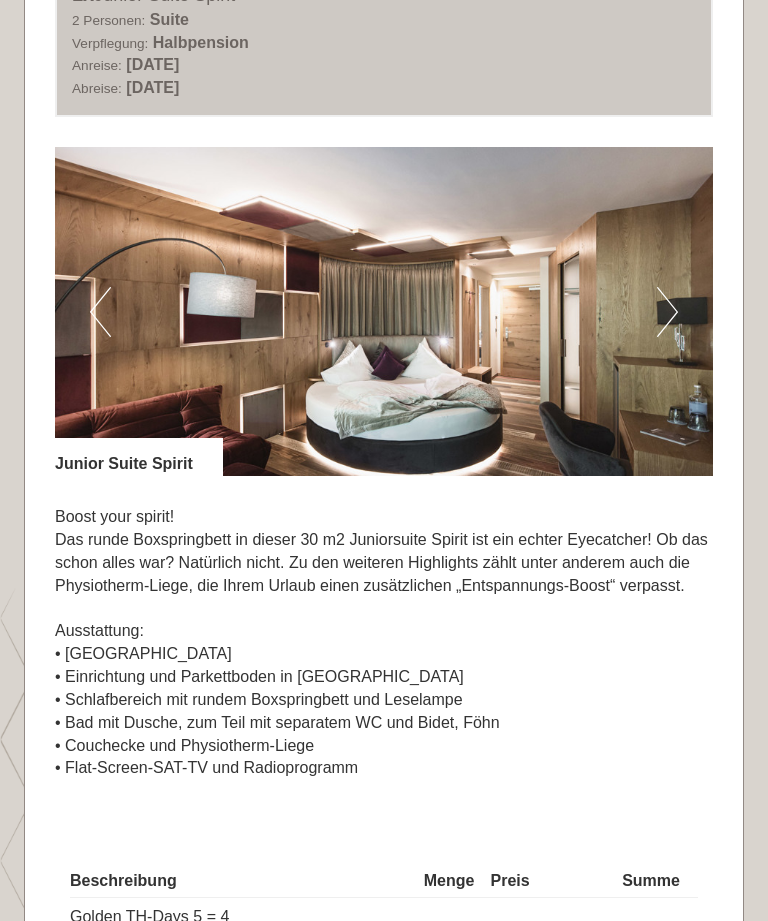 click at bounding box center [384, 311] 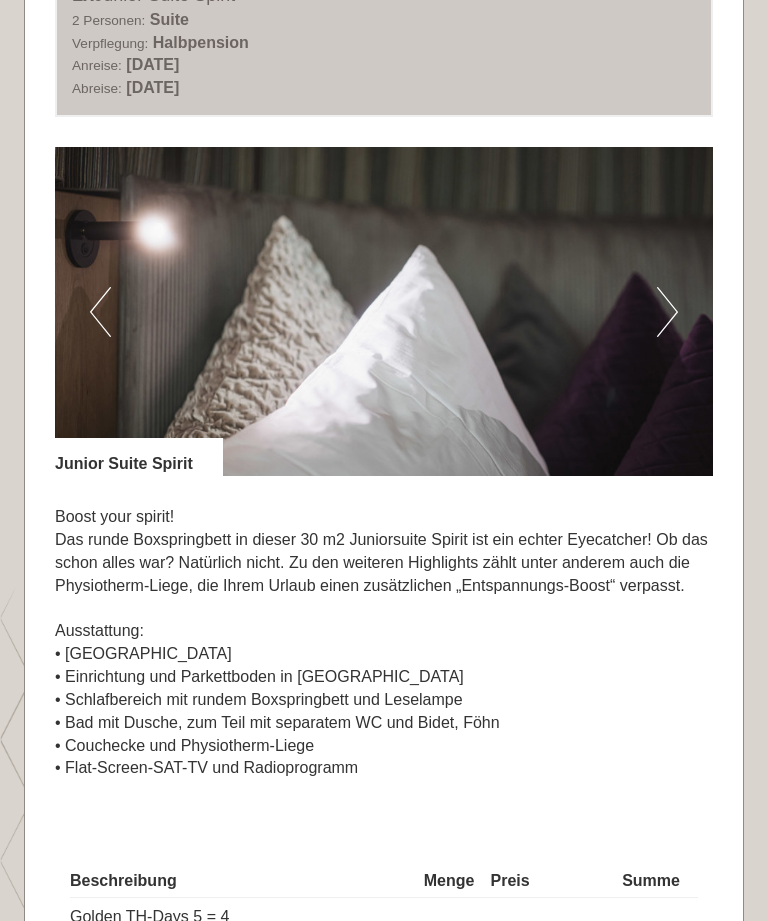 click on "Next" at bounding box center (667, 312) 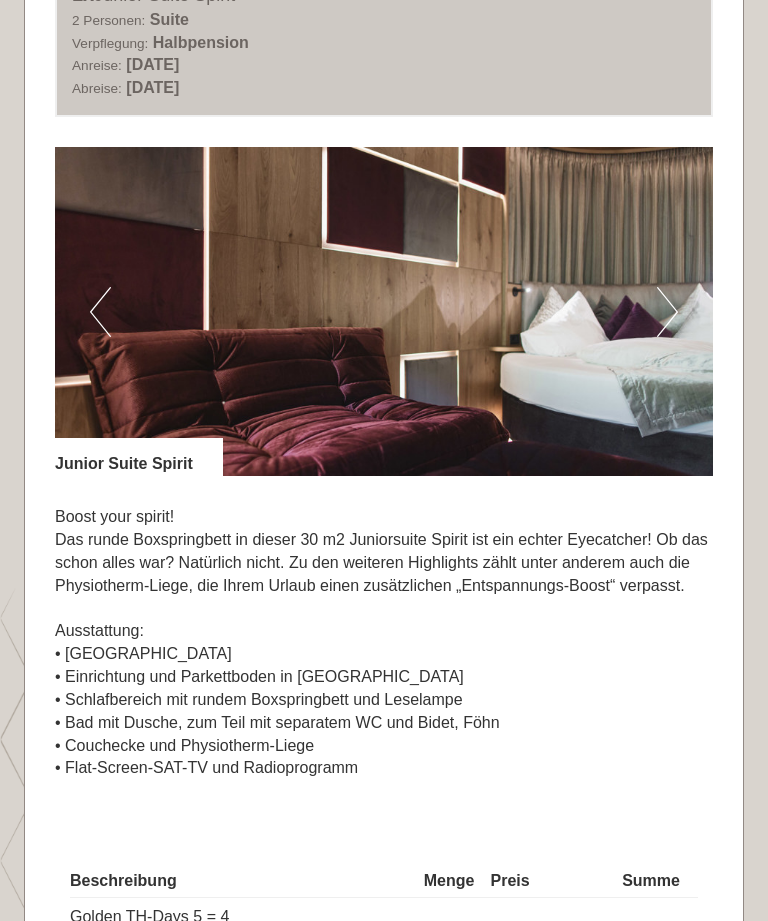 click on "Next" at bounding box center (667, 312) 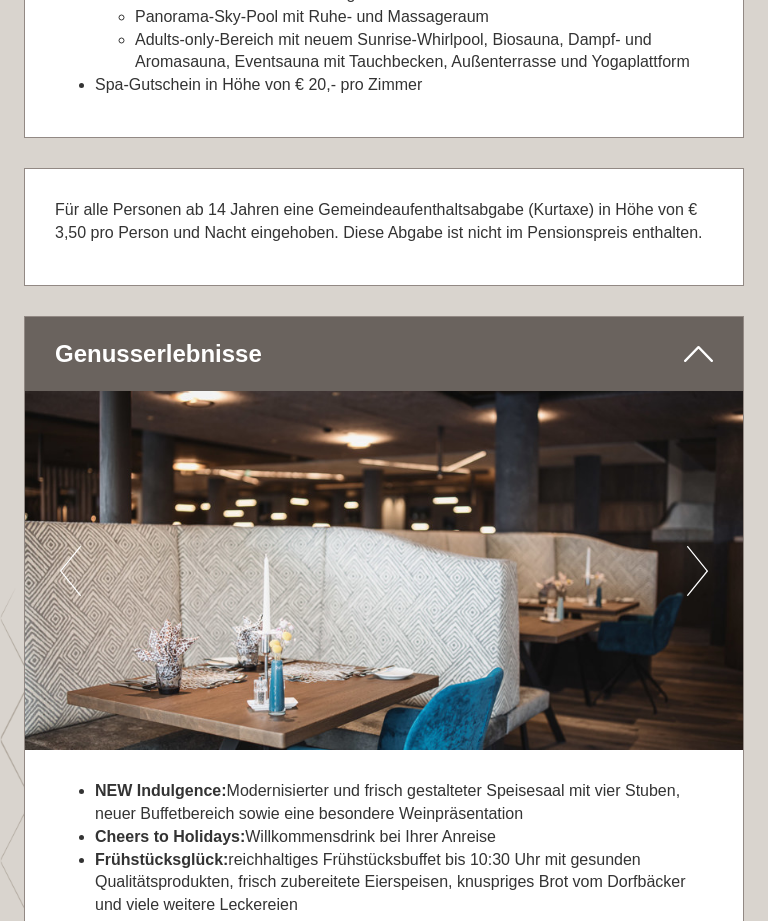 scroll, scrollTop: 4574, scrollLeft: 0, axis: vertical 